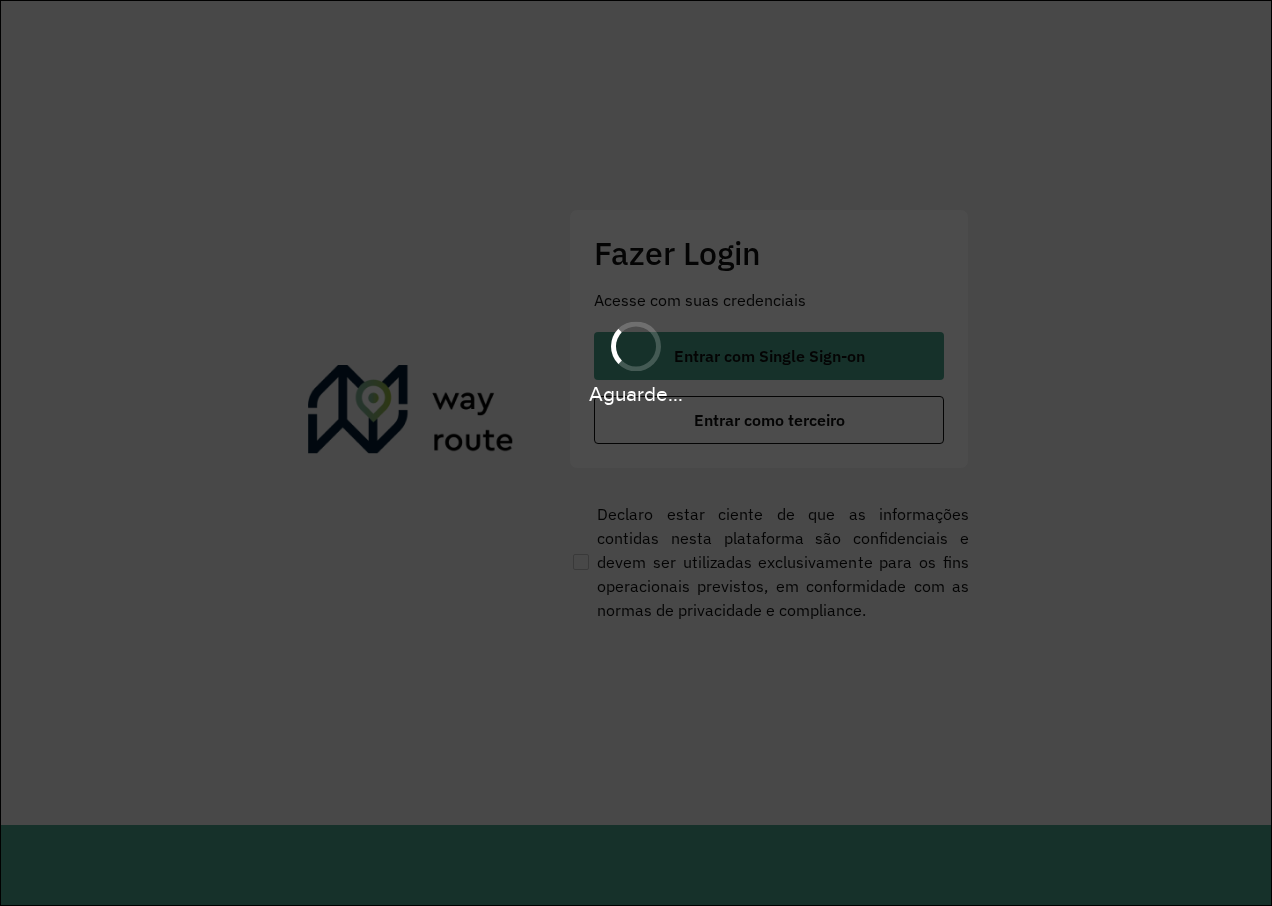 scroll, scrollTop: 0, scrollLeft: 0, axis: both 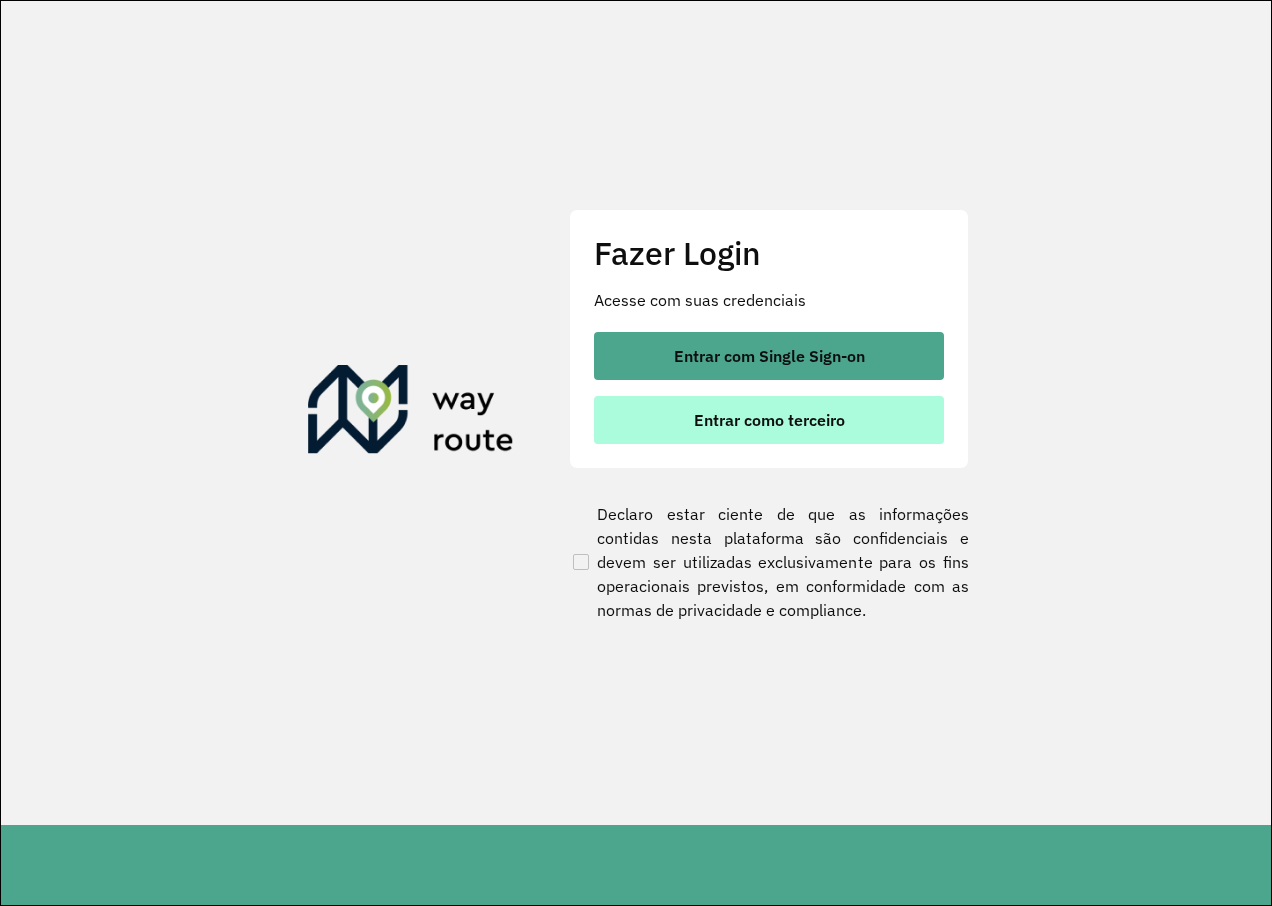click on "Entrar como terceiro" at bounding box center (769, 420) 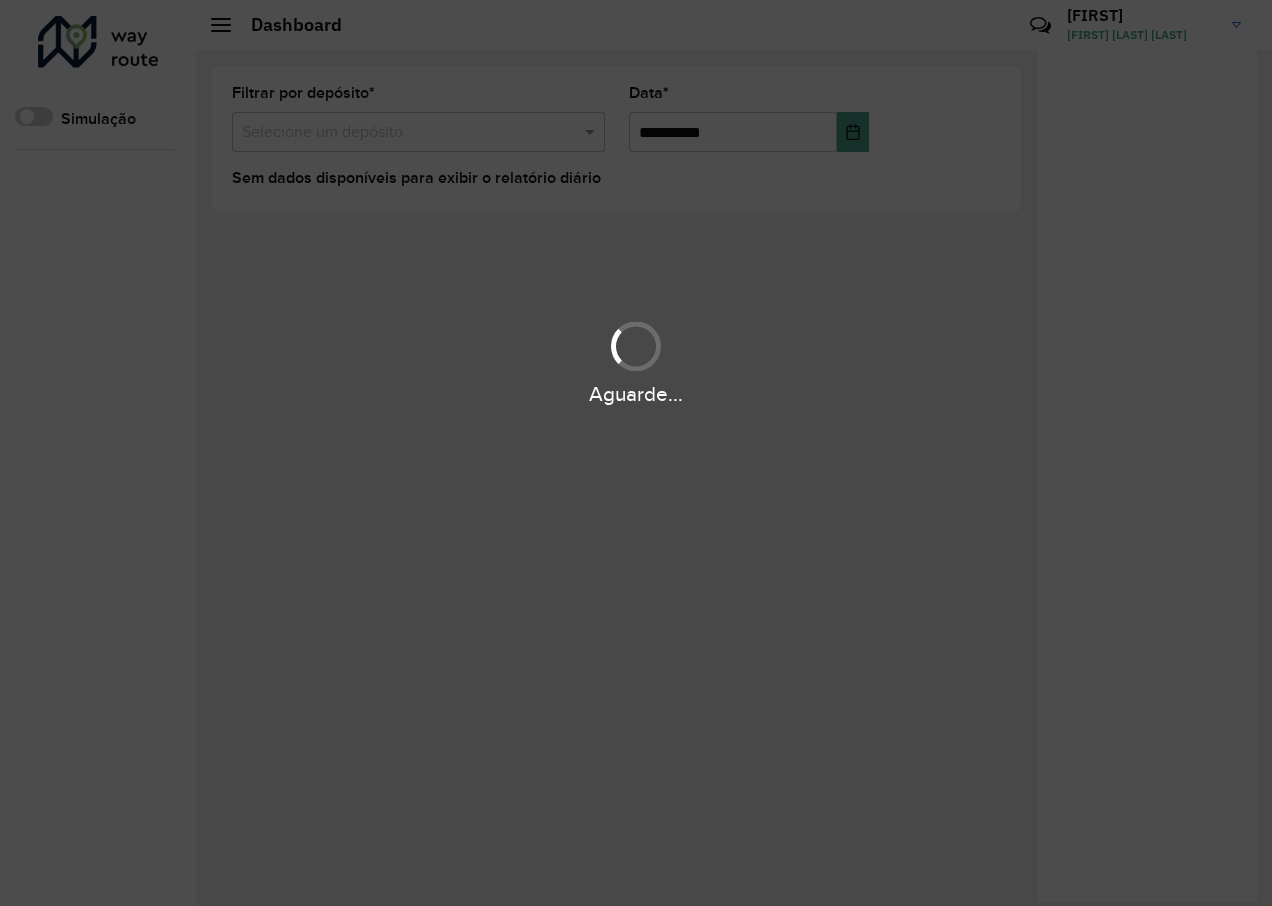 scroll, scrollTop: 0, scrollLeft: 0, axis: both 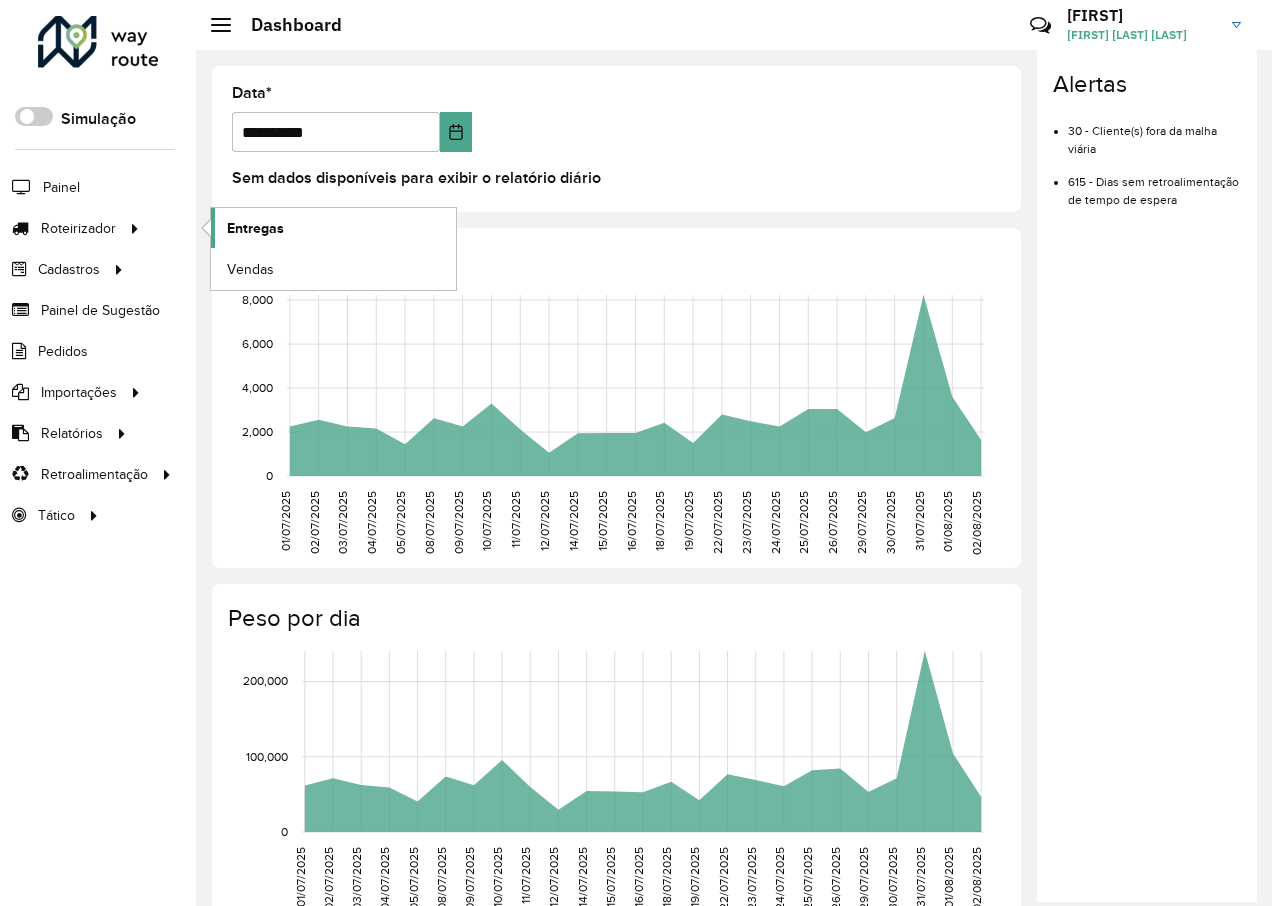 click on "Entregas" 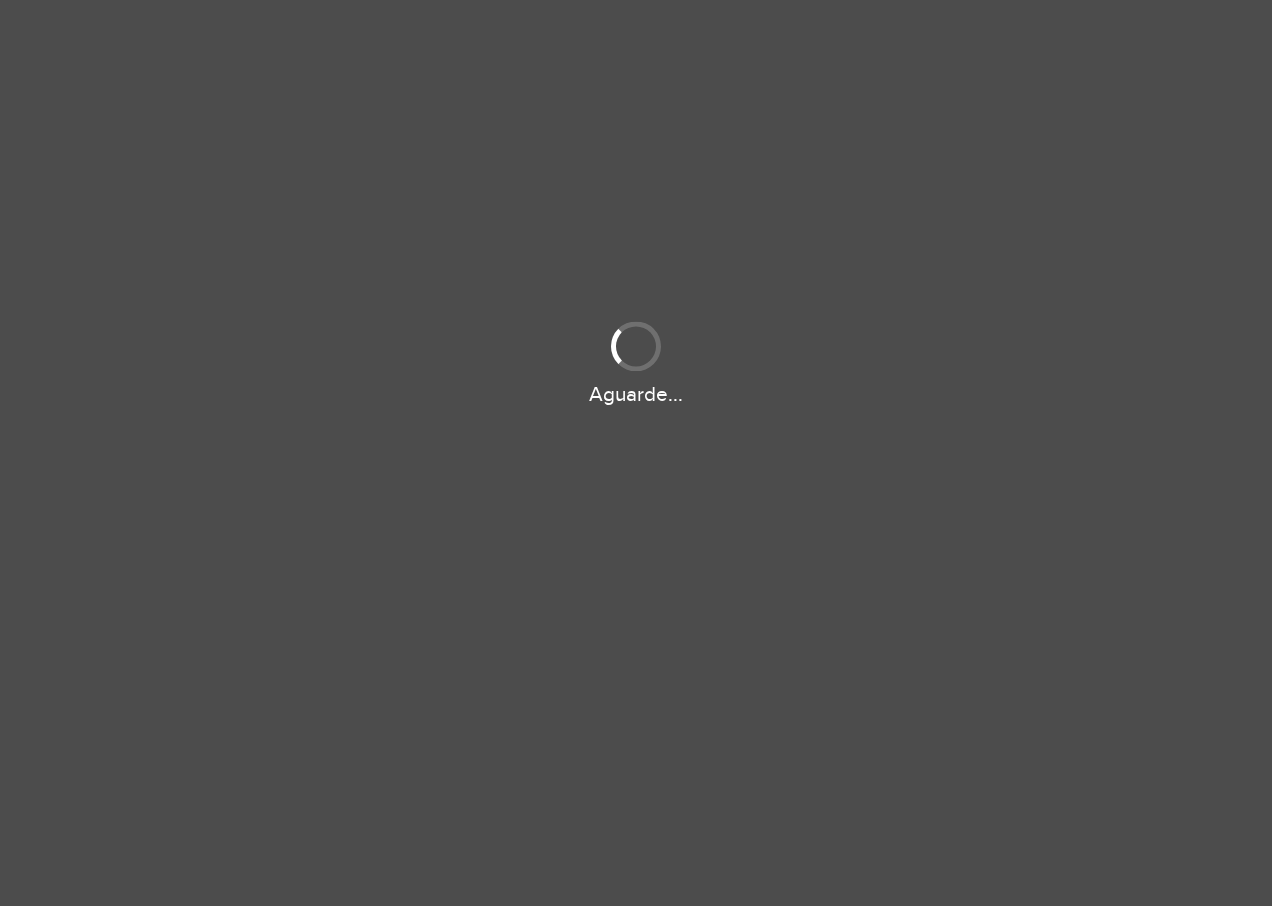 scroll, scrollTop: 0, scrollLeft: 0, axis: both 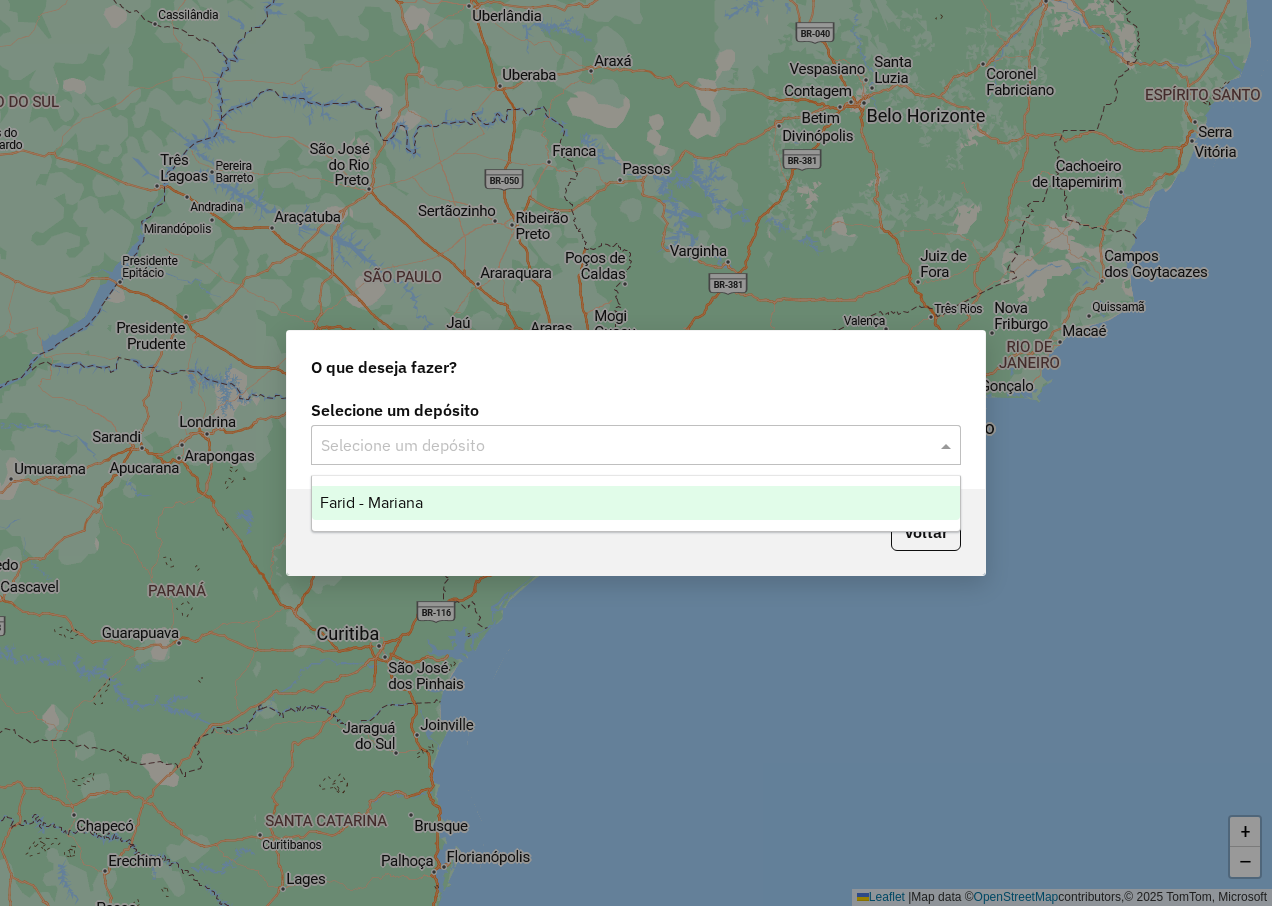 click on "Selecione um depósito" 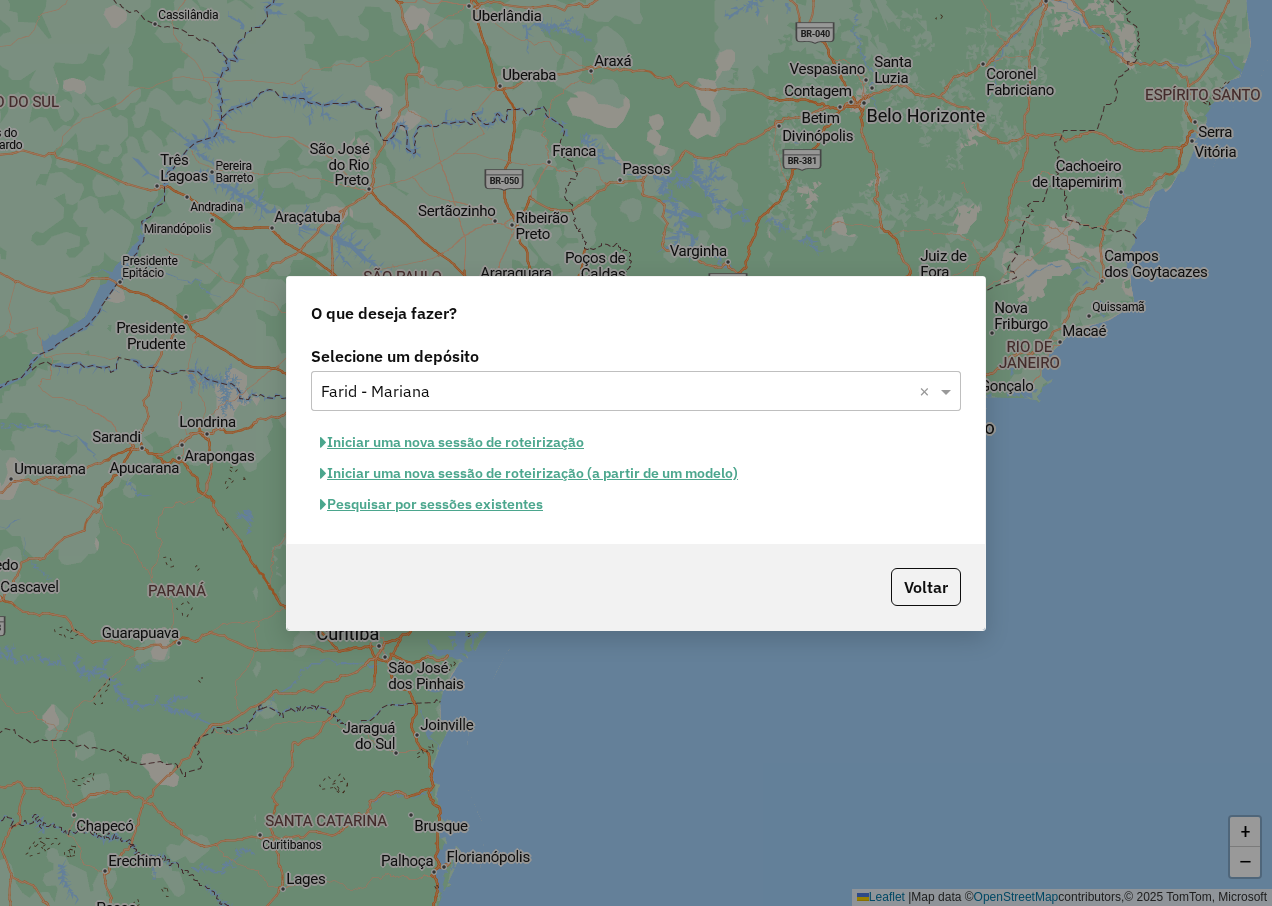 click on "Pesquisar por sessões existentes" 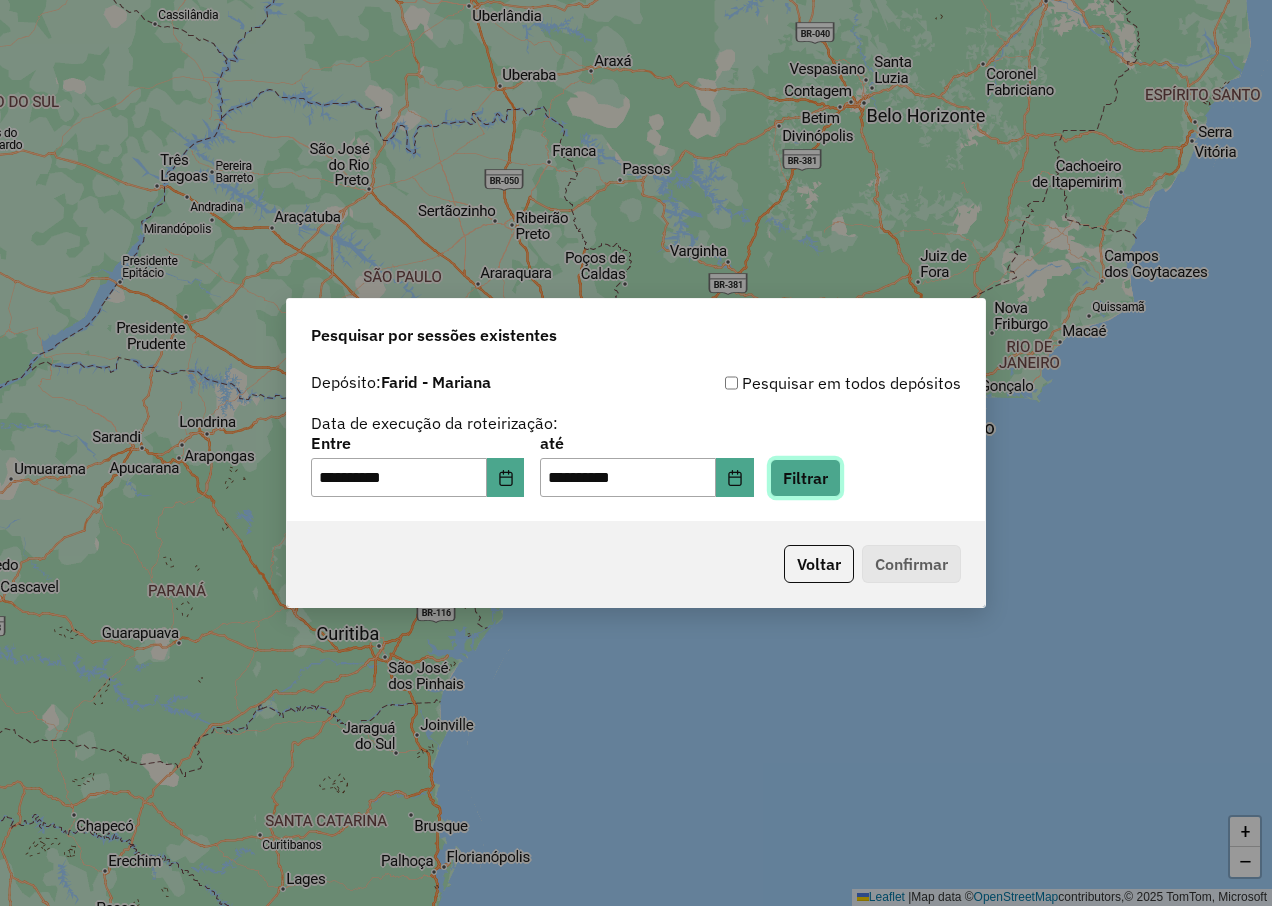 click on "Filtrar" 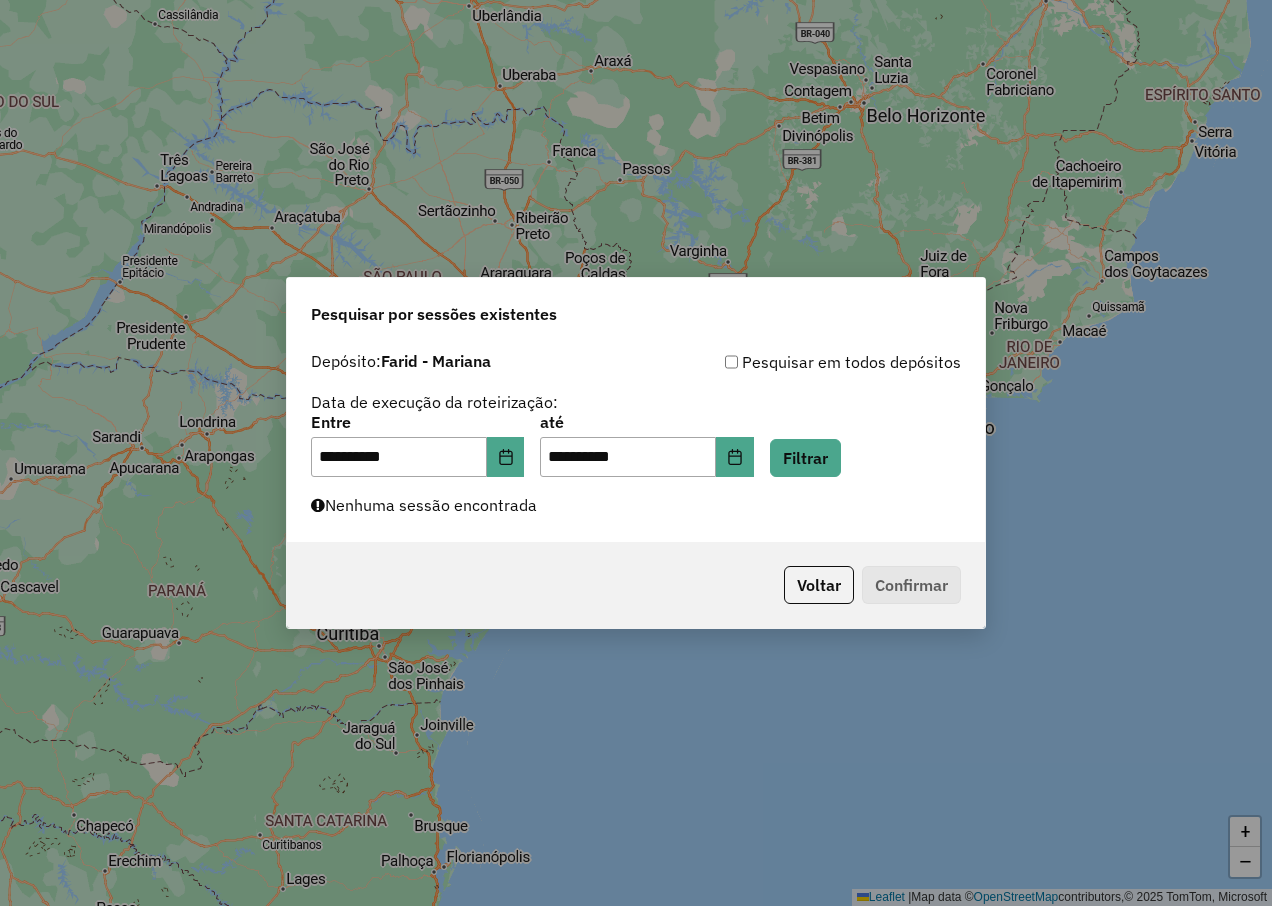 click on "**********" 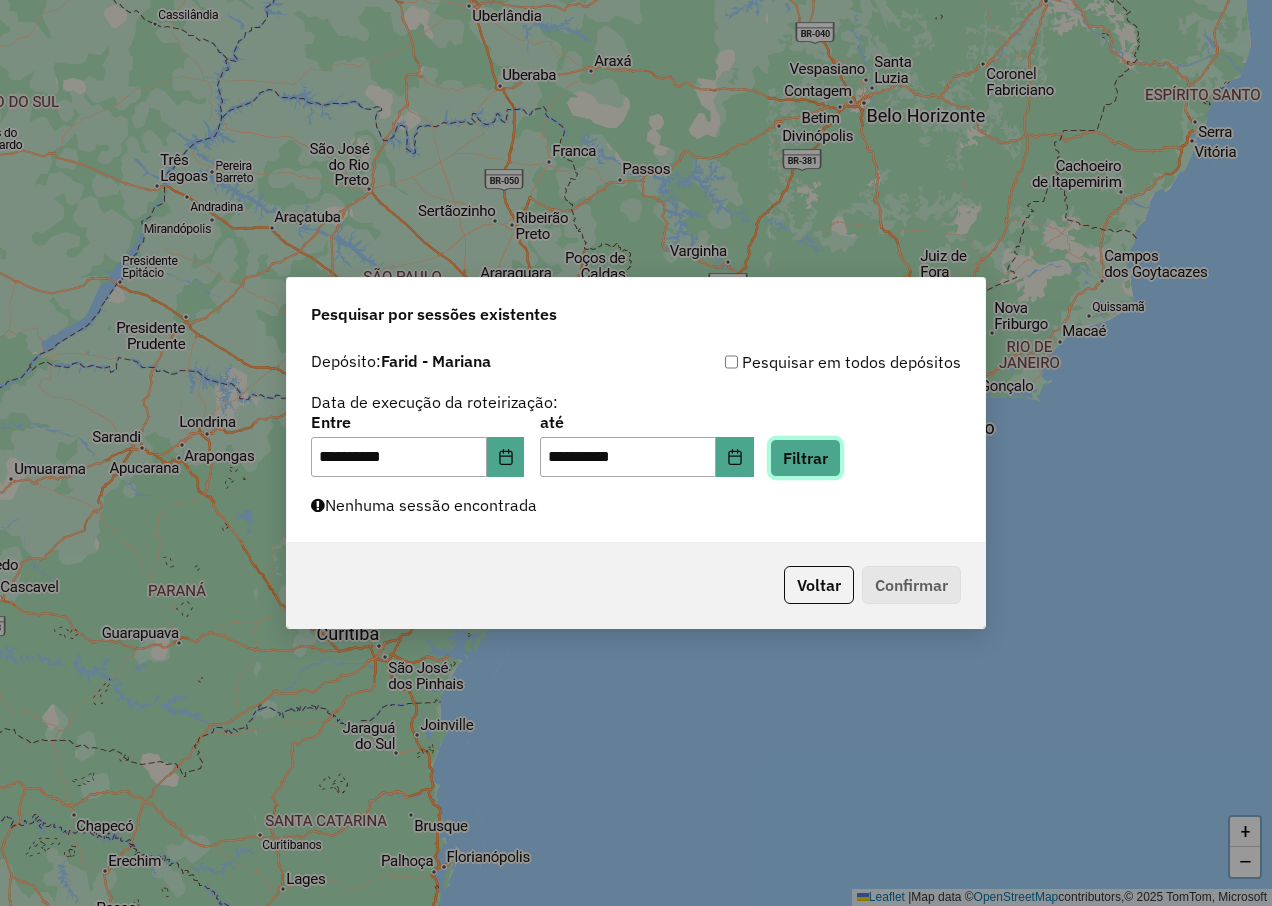 click on "Filtrar" 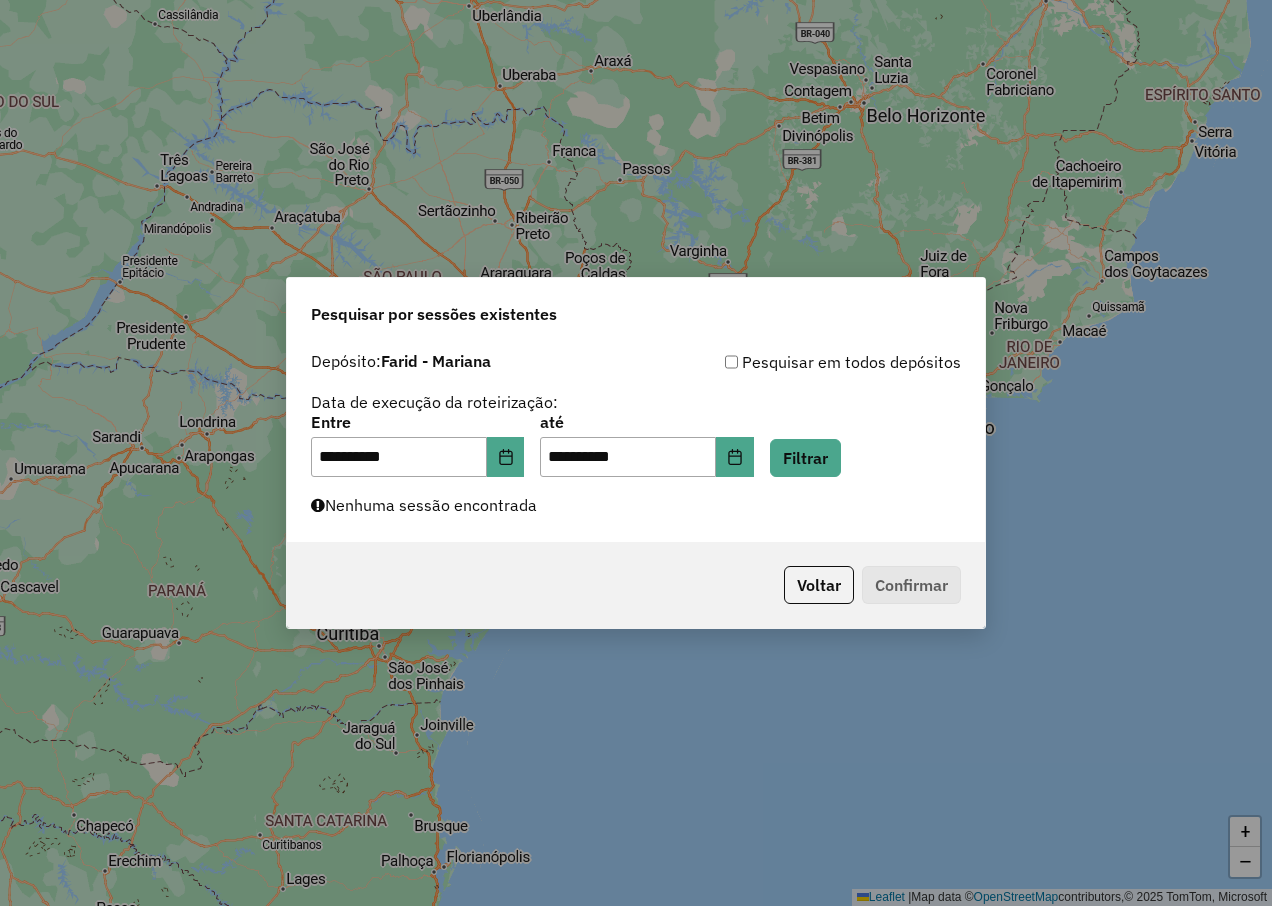 click on "Nenhuma sessão encontrada" 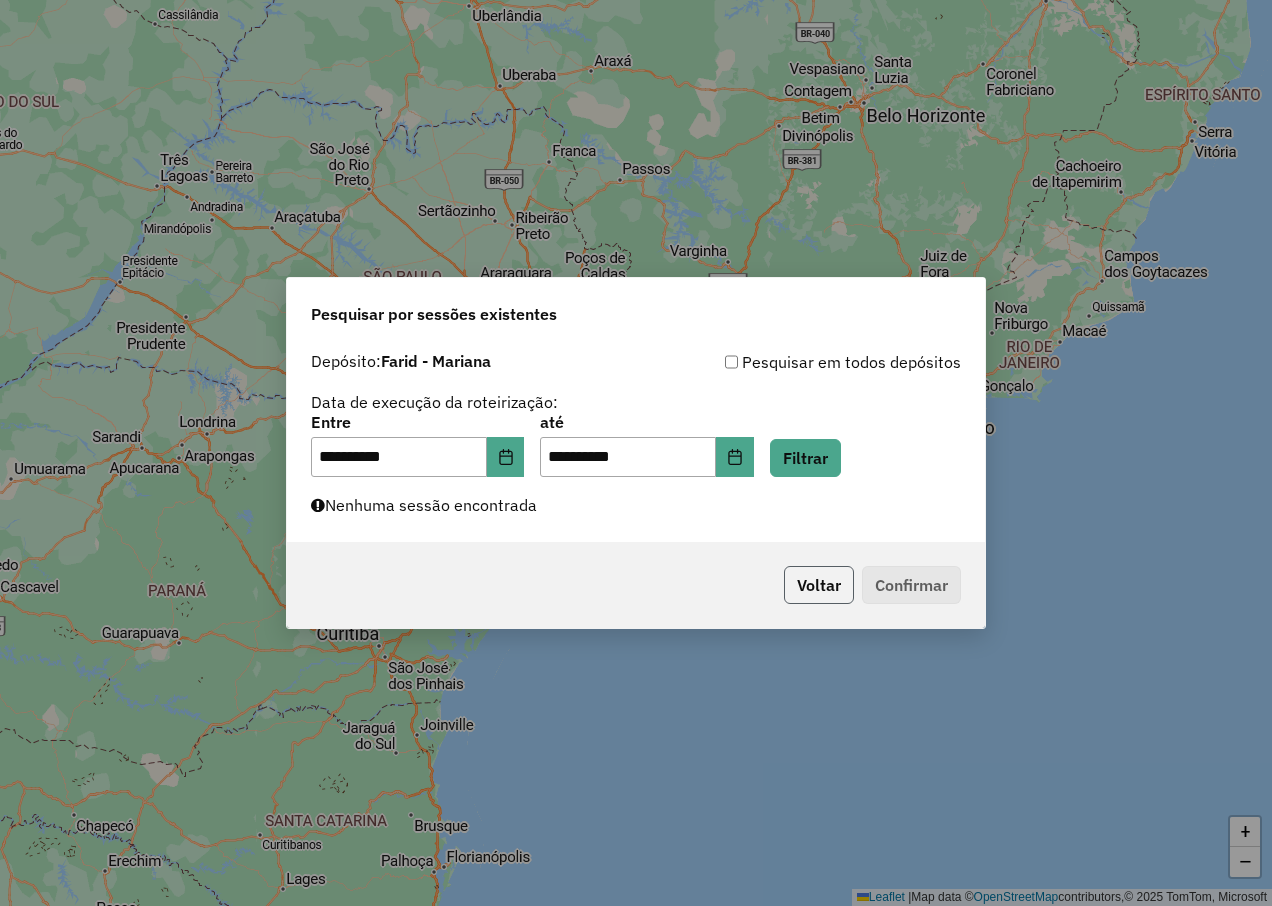 click on "Voltar" 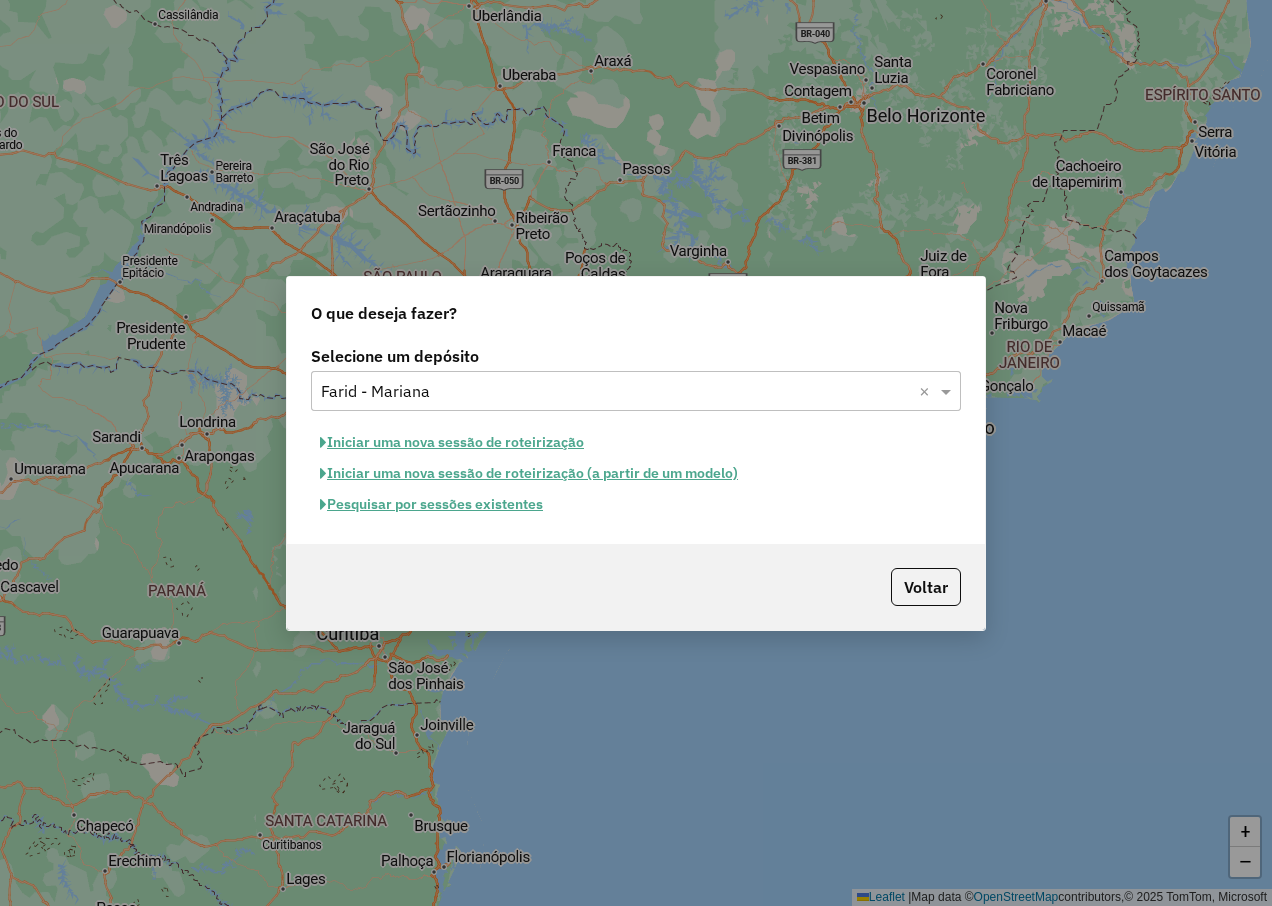 click on "Pesquisar por sessões existentes" 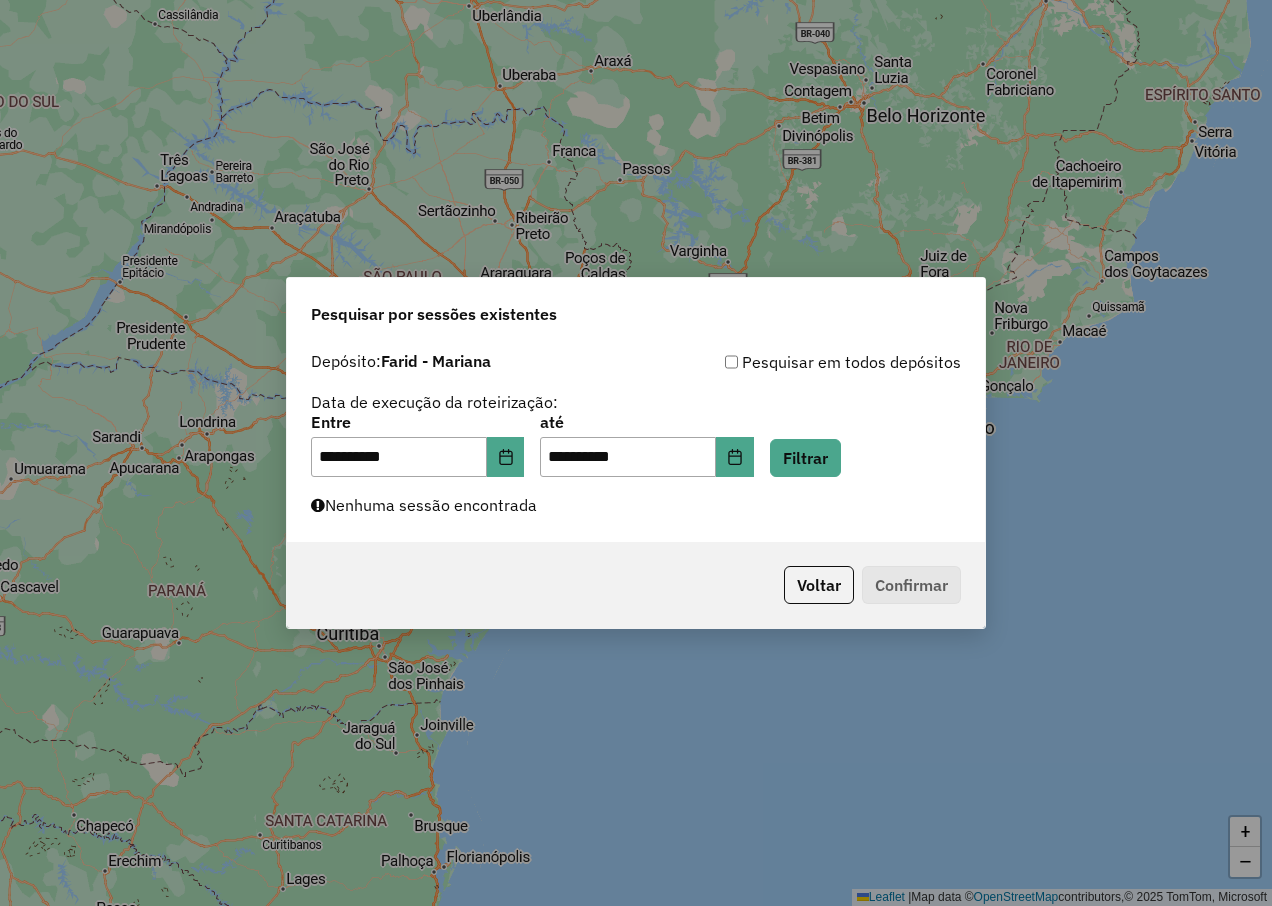 click on "Nenhuma sessão encontrada" 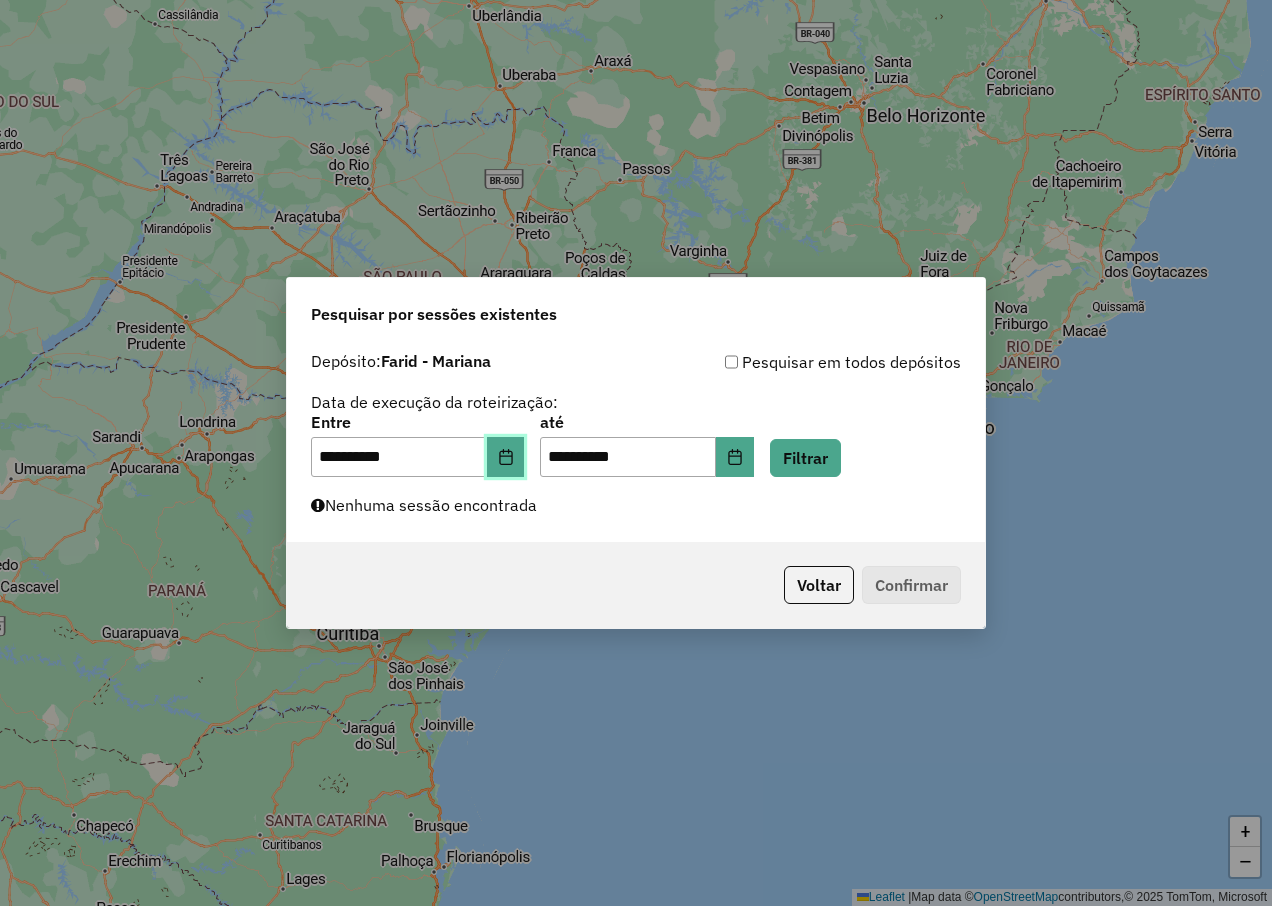 click at bounding box center [506, 457] 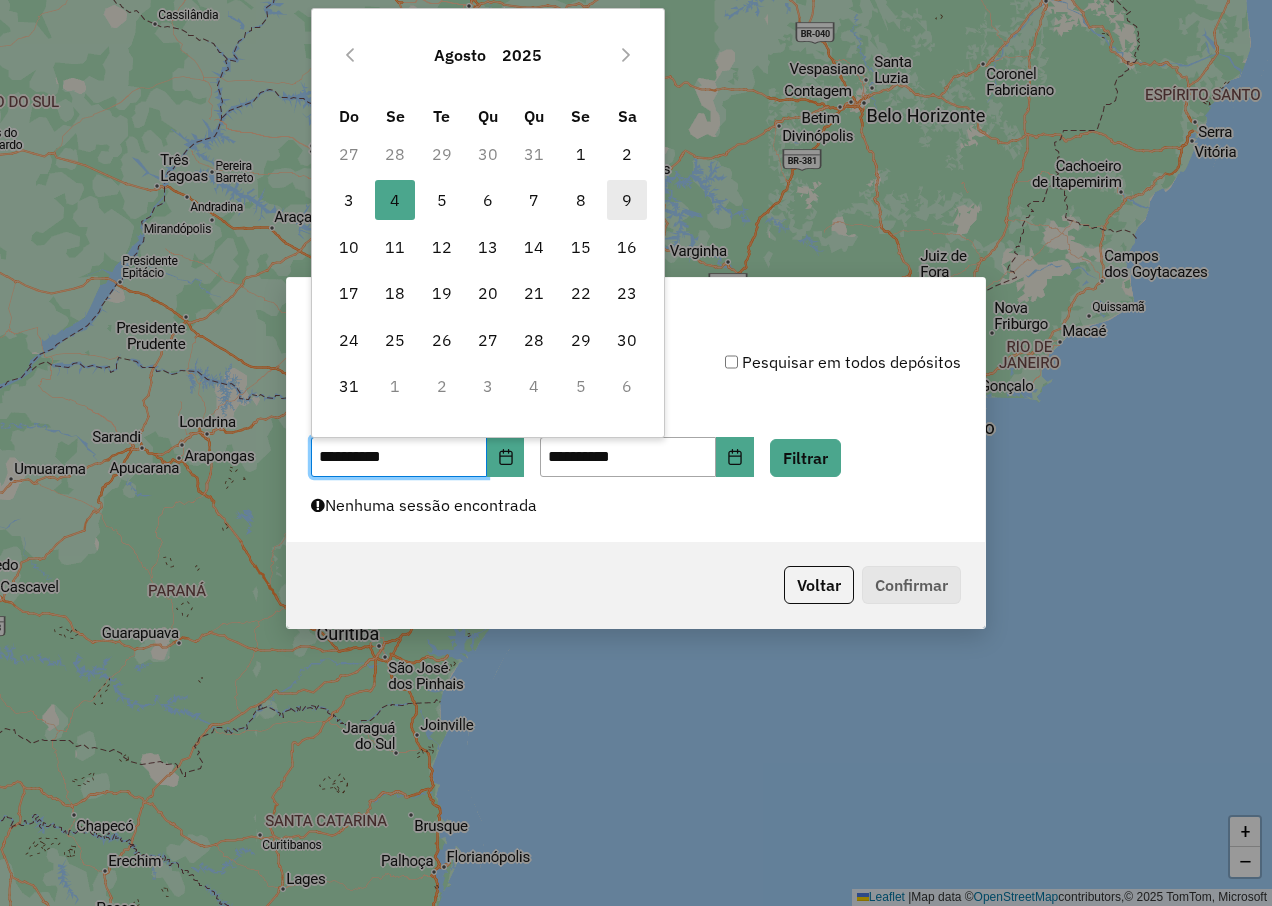 click on "9" at bounding box center (627, 200) 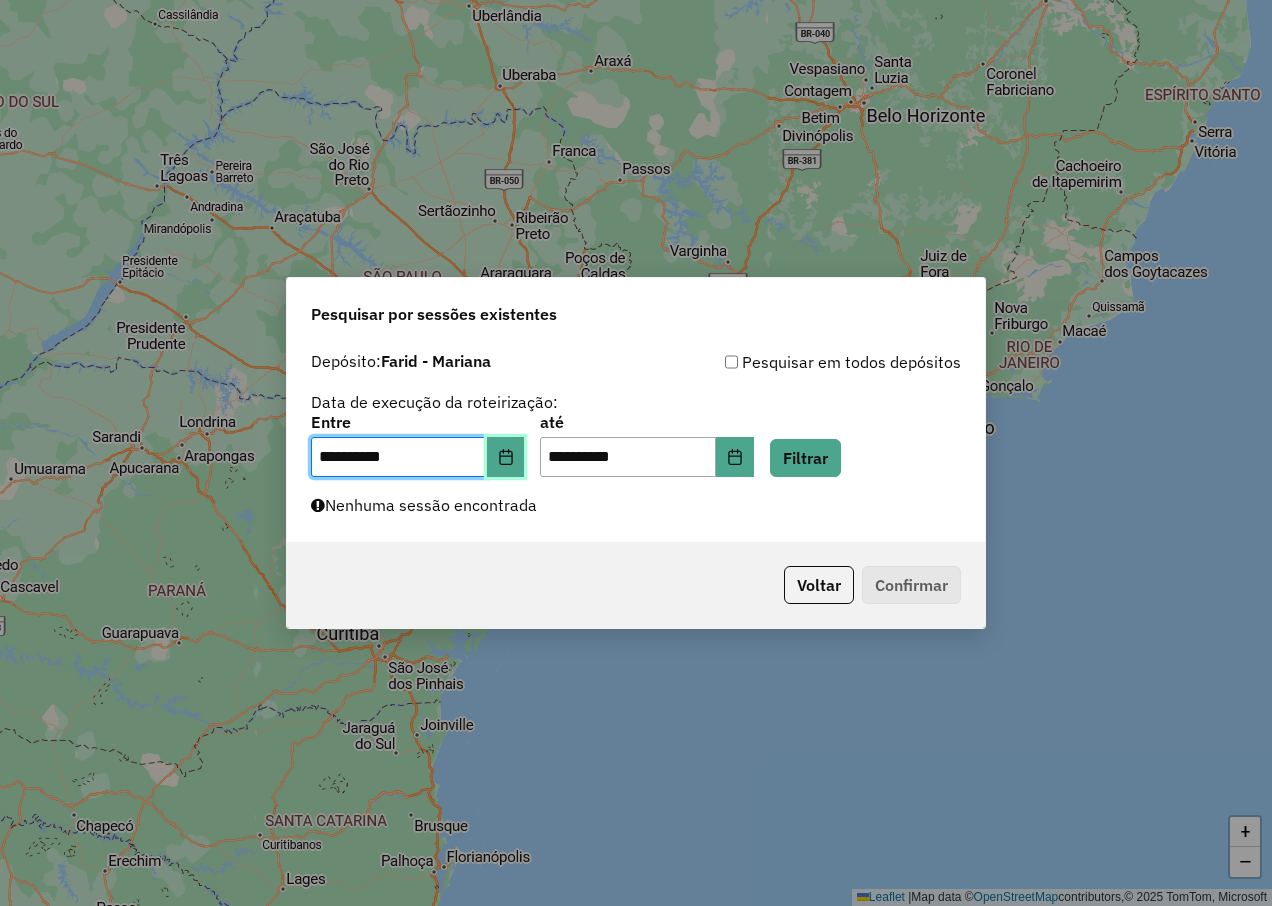 click at bounding box center [506, 457] 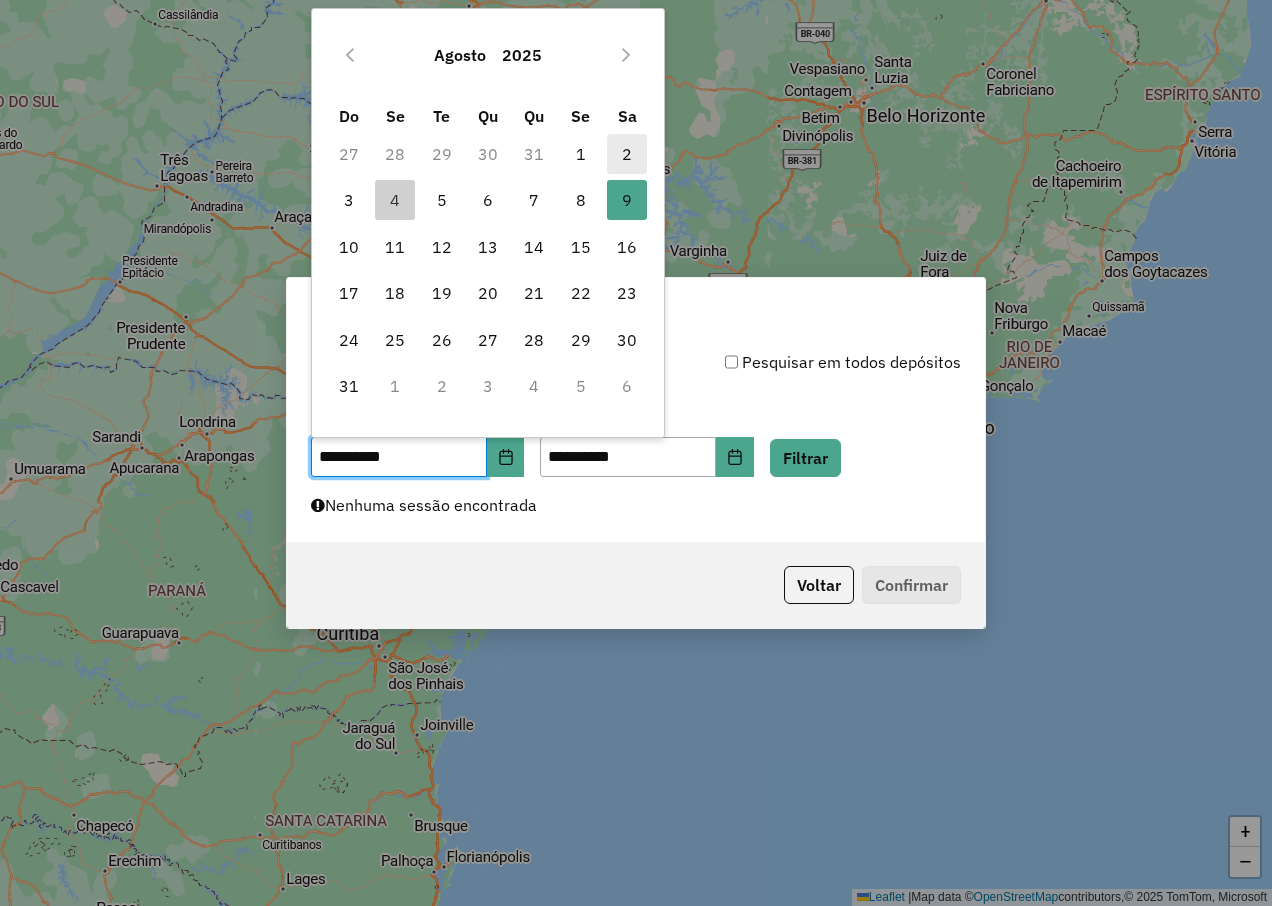 click on "2" at bounding box center [627, 154] 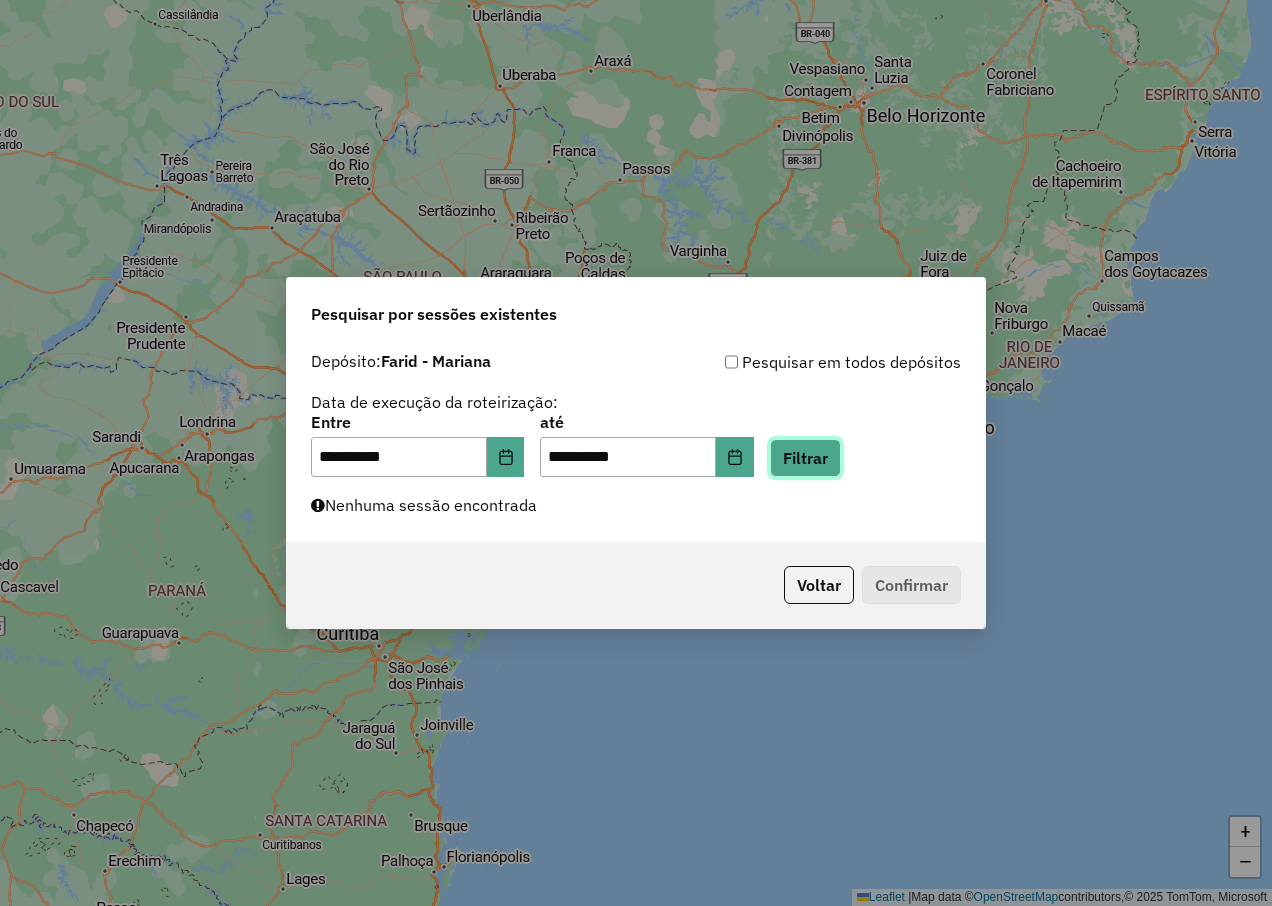 click on "Filtrar" 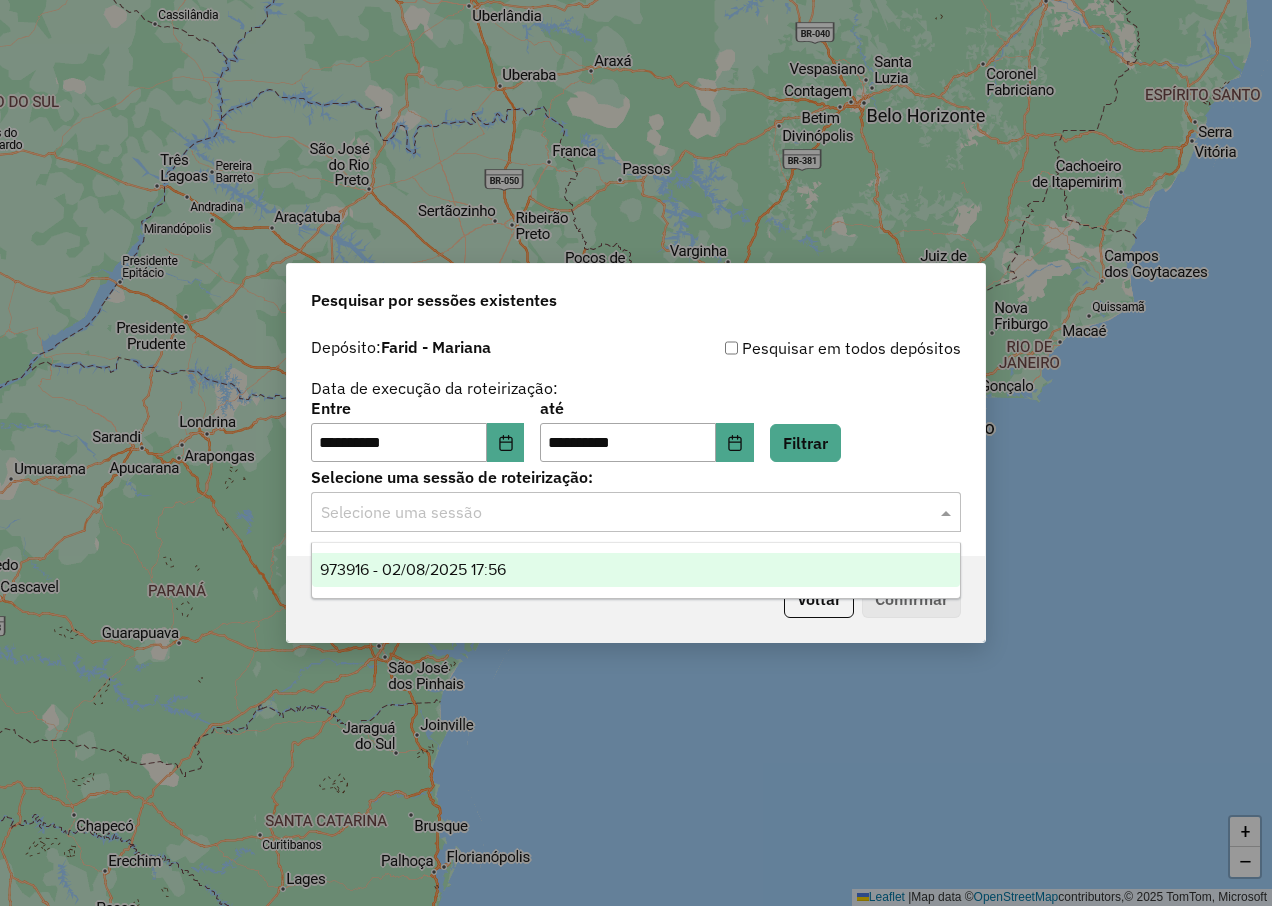 click 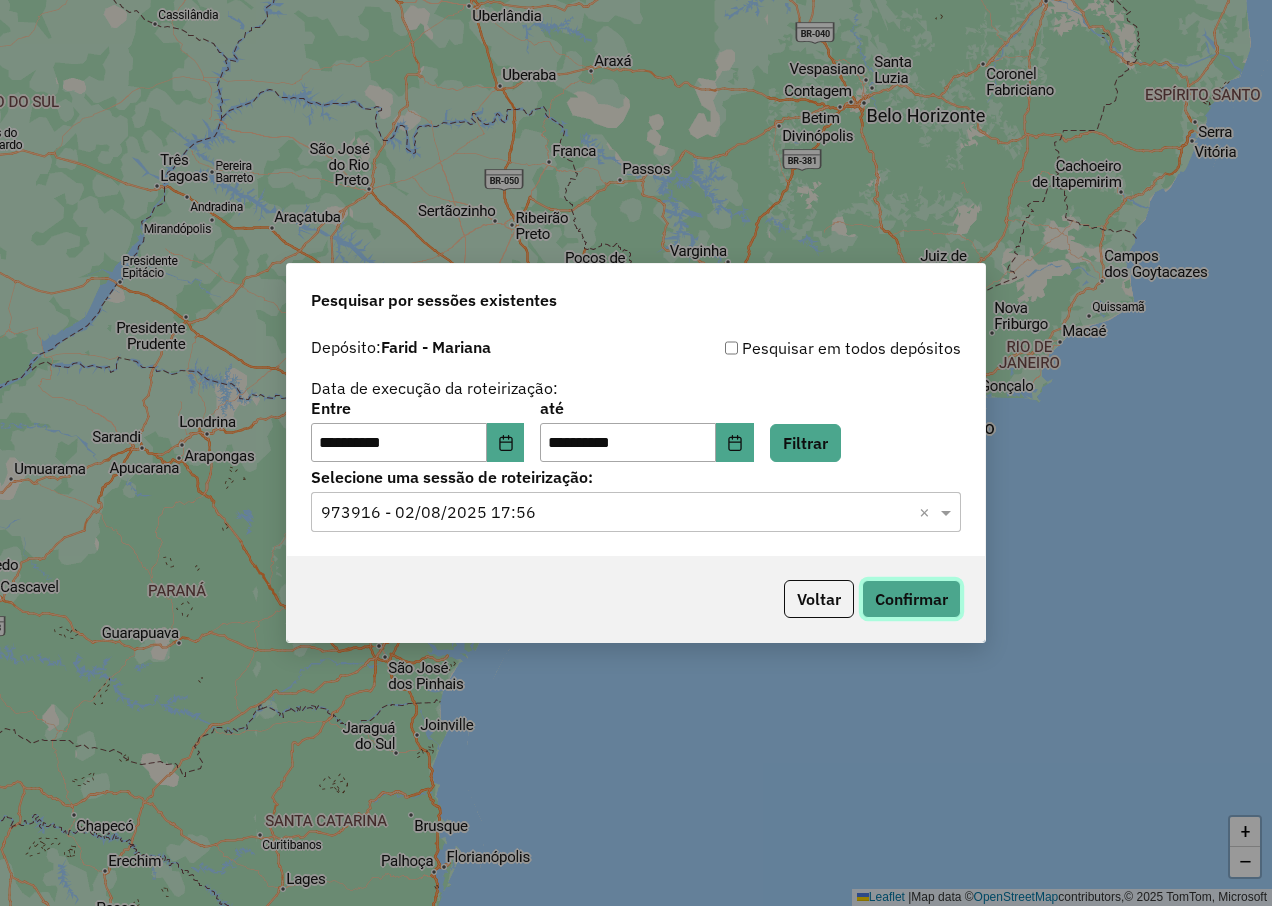 click on "Confirmar" 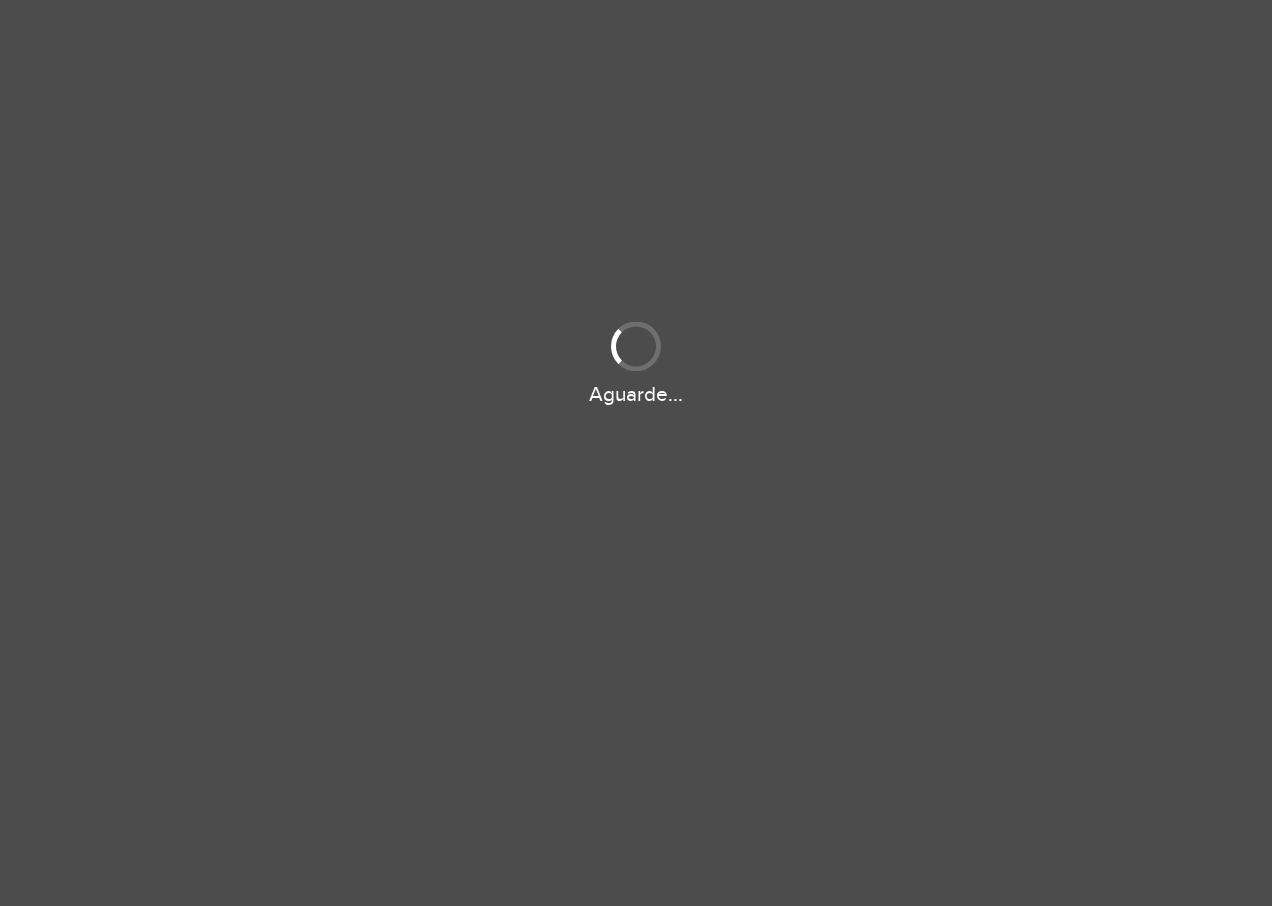 scroll, scrollTop: 0, scrollLeft: 0, axis: both 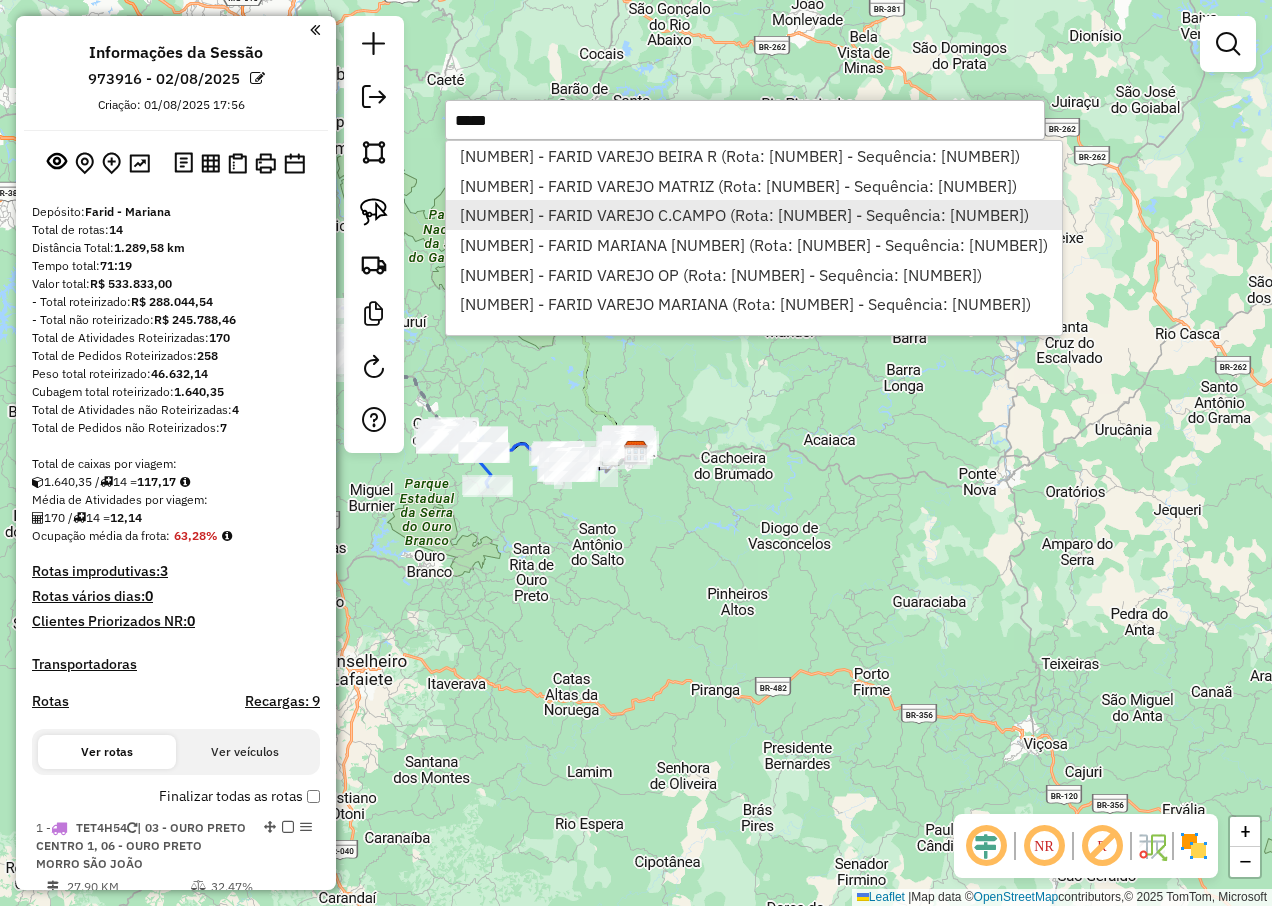 type on "*****" 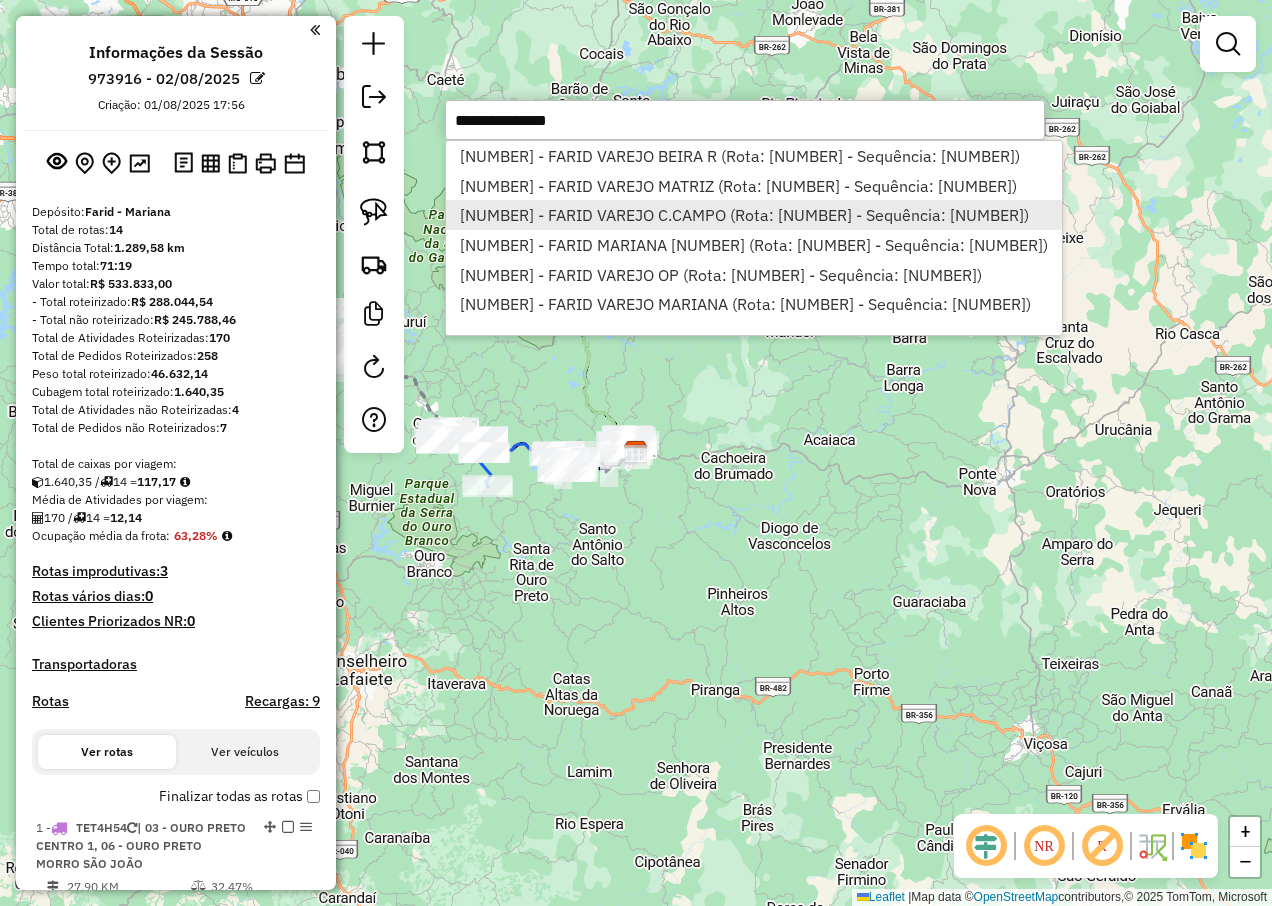 select on "**********" 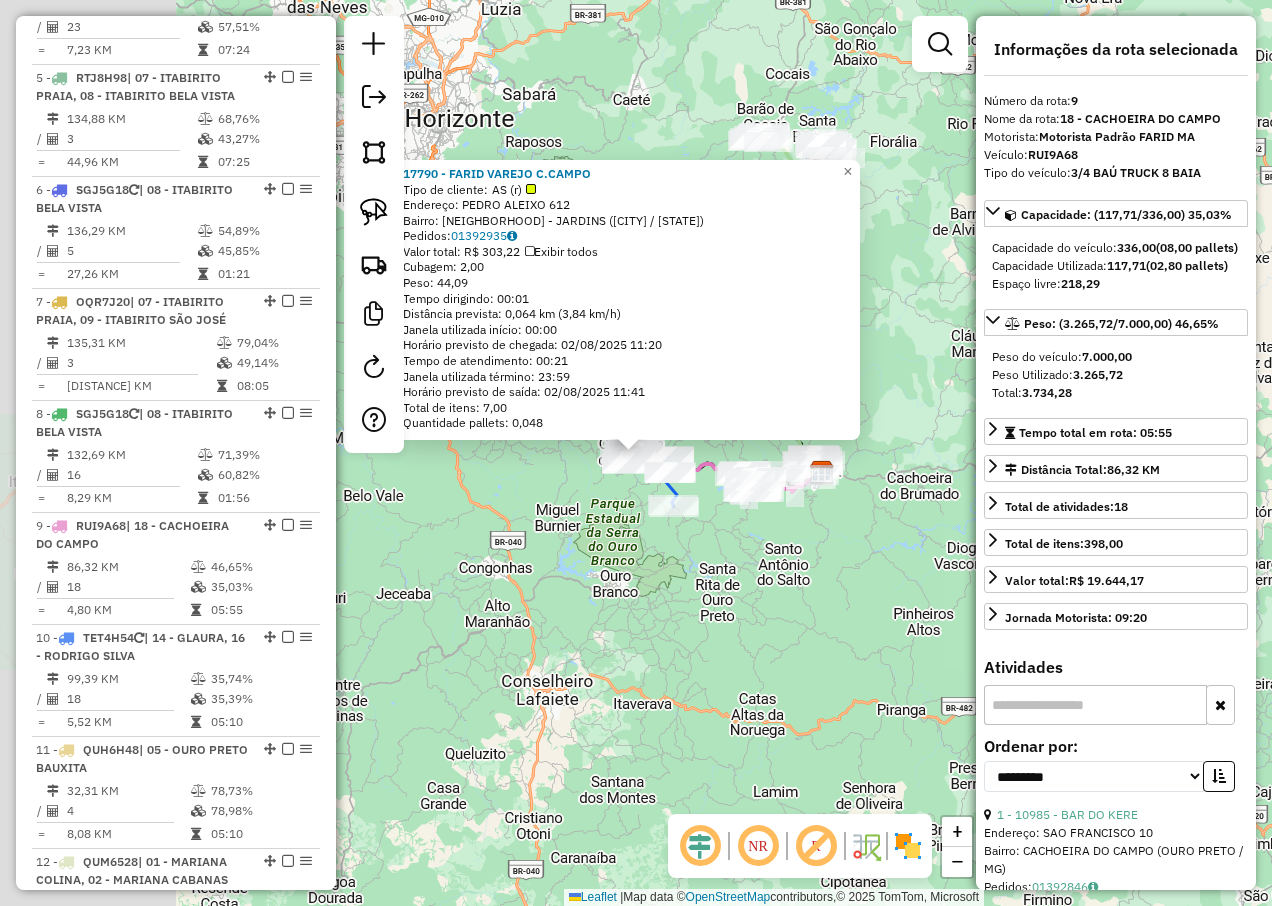 scroll, scrollTop: 1659, scrollLeft: 0, axis: vertical 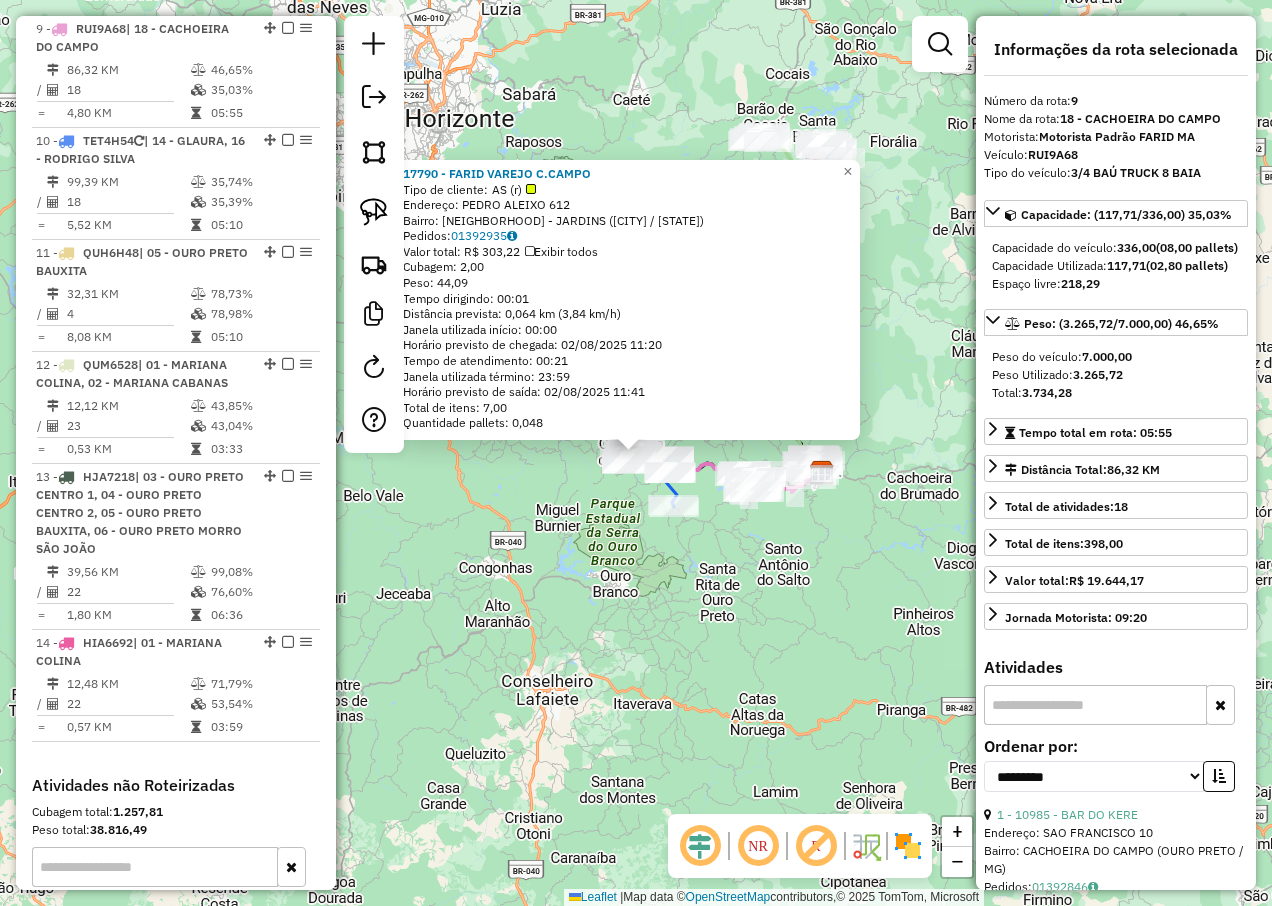drag, startPoint x: 570, startPoint y: 242, endPoint x: 699, endPoint y: 320, distance: 150.74814 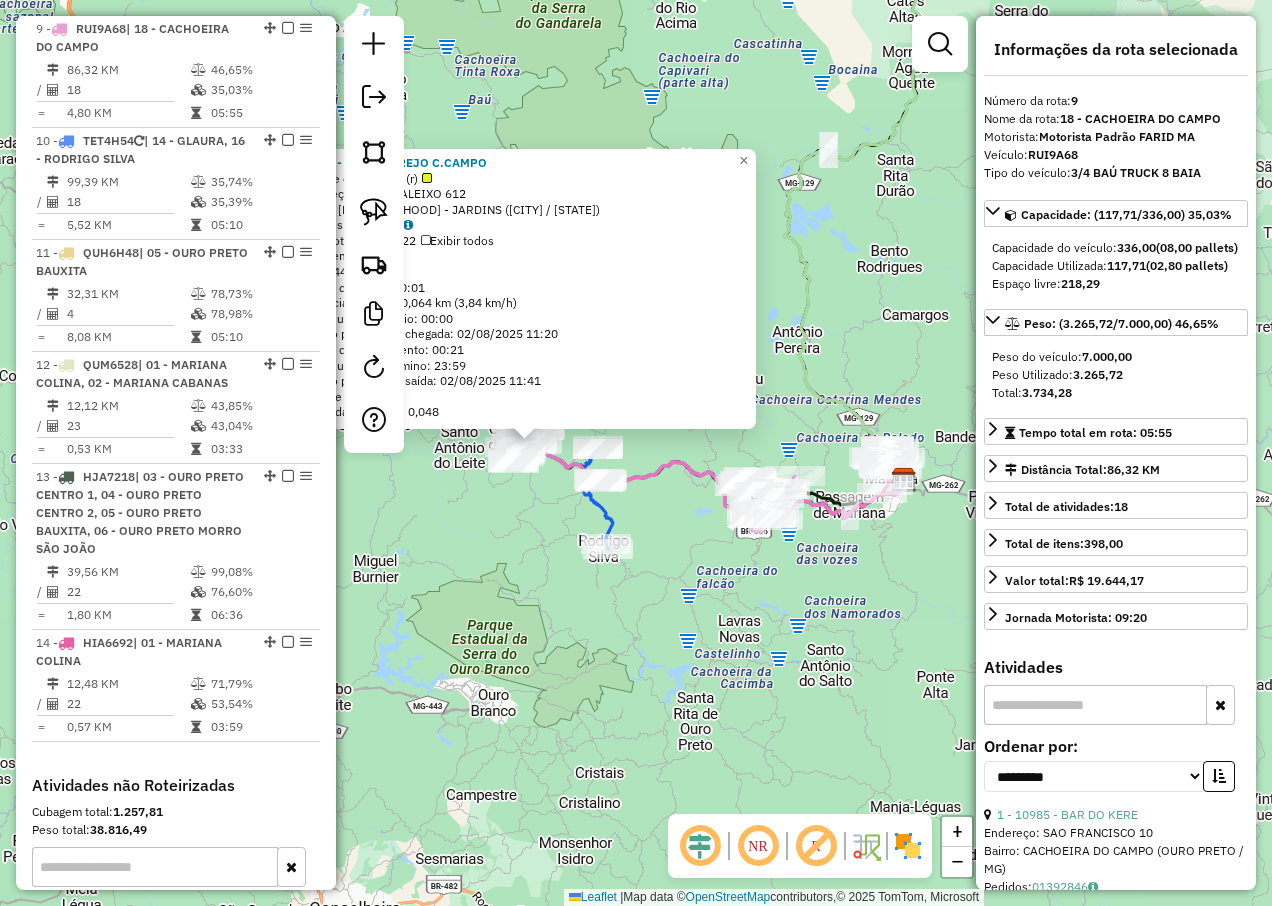 drag, startPoint x: 839, startPoint y: 542, endPoint x: 709, endPoint y: 615, distance: 149.09393 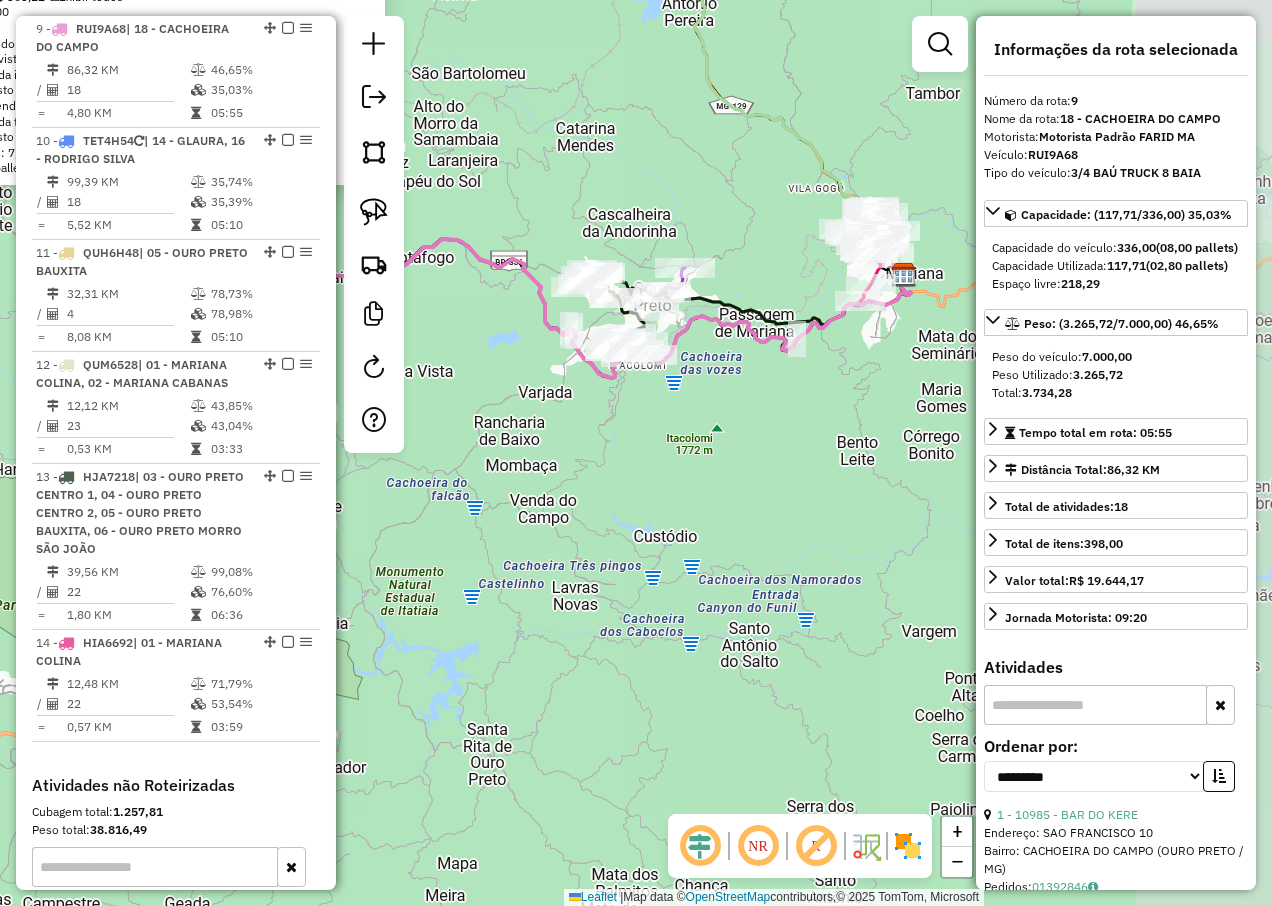 drag, startPoint x: 809, startPoint y: 566, endPoint x: 673, endPoint y: 594, distance: 138.85243 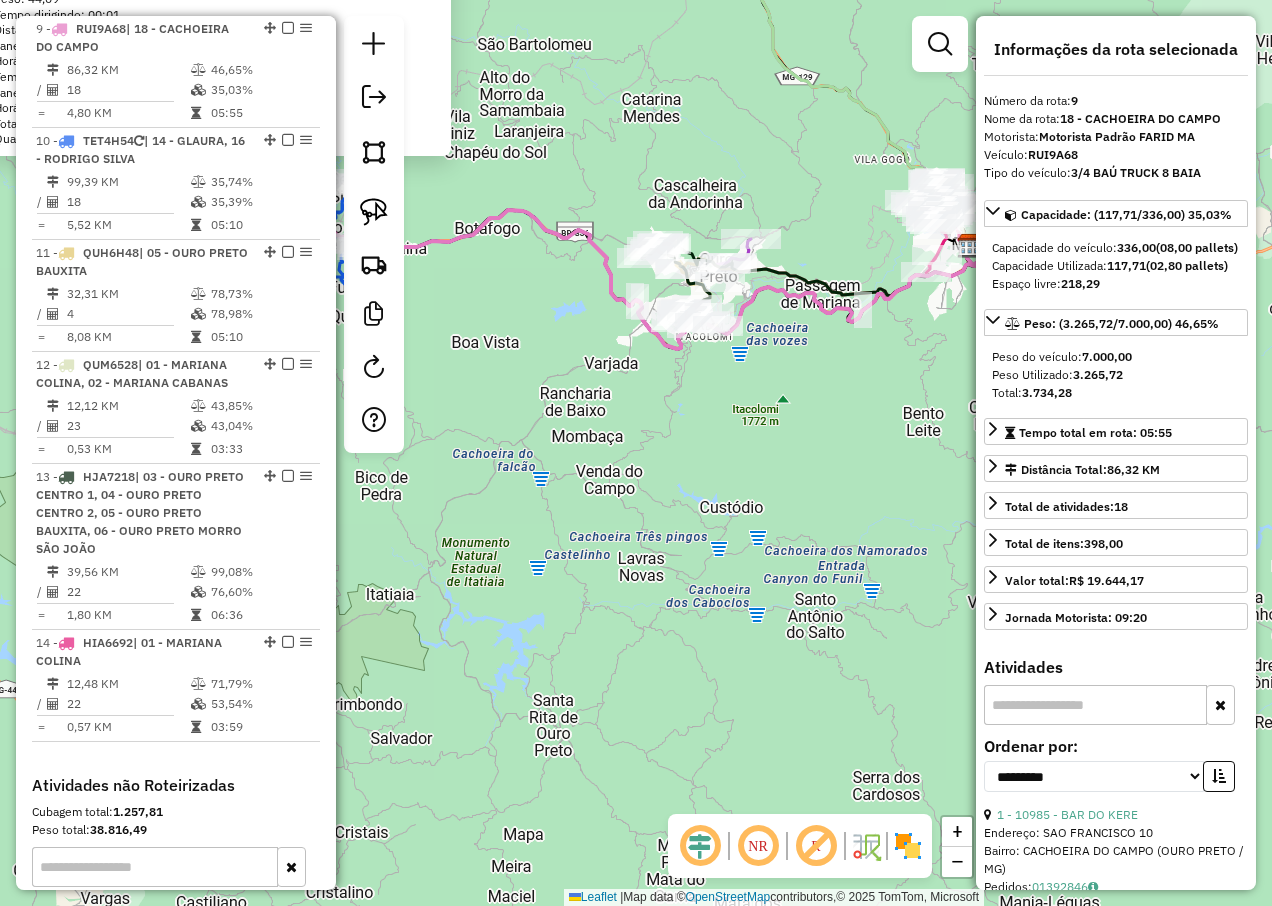 click on "[NUMBER] - FARID VAREJO C.CAMPO  Tipo de cliente:   AS (r)   Endereço:  [STREET] [NUMBER]   Bairro: [NEIGHBORHOOD] - JARDINS ([CITY] / [STATE])   Pedidos:  [ORDER_NUMBER]   Valor total: R$ [PRICE]   Exibir todos   Cubagem: [CUBAGE]  Peso: [WEIGHT]  Tempo dirigindo: [TIME]   Distância prevista: [DISTANCE] km ([SPEED])   Janela utilizada início: [TIME]   Horário previsto de chegada: [DATE] [TIME]   Tempo de atendimento: [TIME]   Janela utilizada término: [TIME]   Horário previsto de saída: [DATE] [TIME]   Total de itens: [ITEMS]   Quantidade pallets: [PALLETS]  × Janela de atendimento Grade de atendimento Capacidade Transportadoras Veículos Cliente Pedidos  Rotas Selecione os dias de semana para filtrar as janelas de atendimento  Seg   Ter   Qua   Qui   Sex   Sáb   Dom  Informe o período da janela de atendimento: De: Até:  Filtrar exatamente a janela do cliente  Considerar janela de atendimento padrão  Selecione os dias de semana para filtrar as grades de atendimento  Seg   Ter   Qua   Qui   Sex   Sáb   Dom   De:   De:" 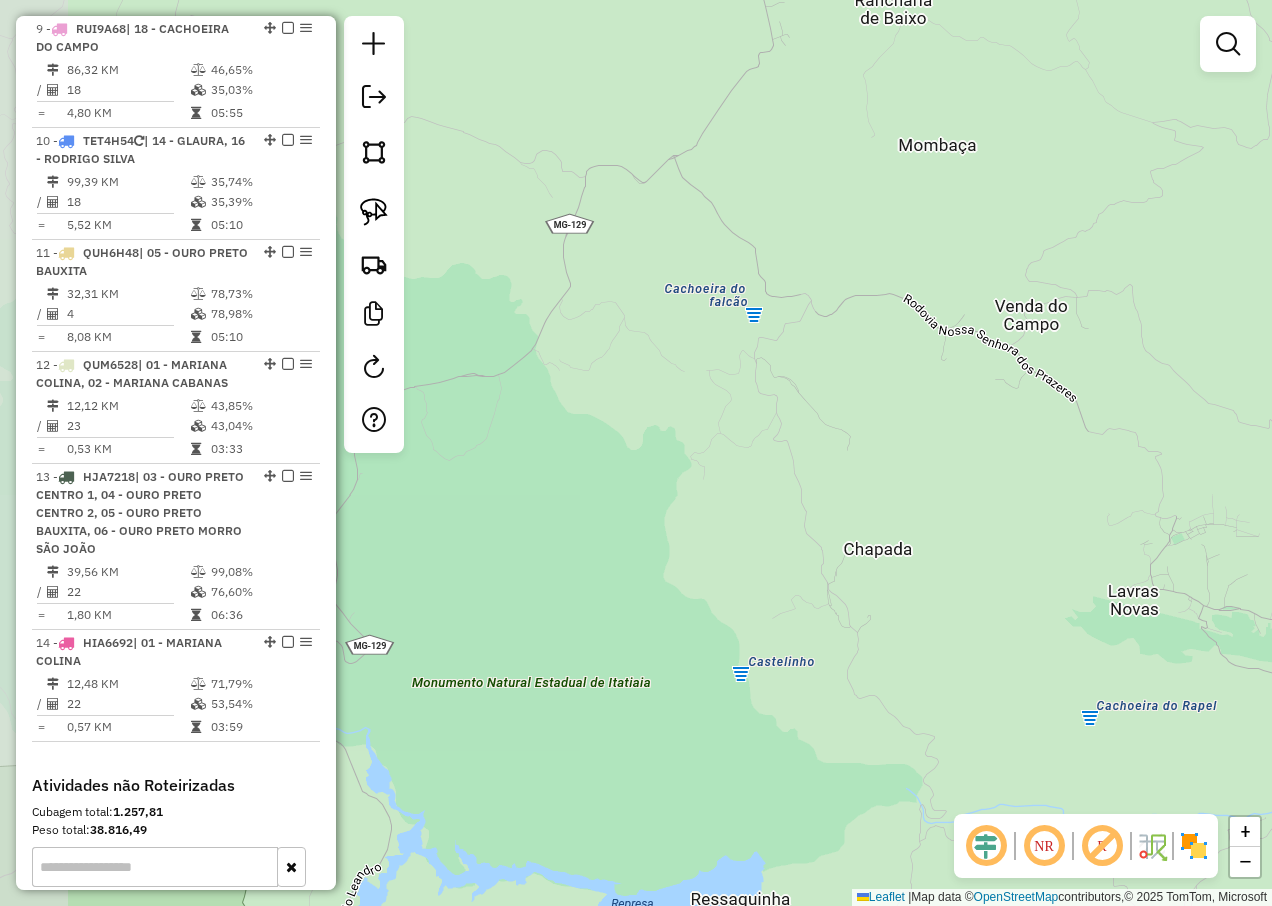 drag, startPoint x: 660, startPoint y: 610, endPoint x: 928, endPoint y: 684, distance: 278.02878 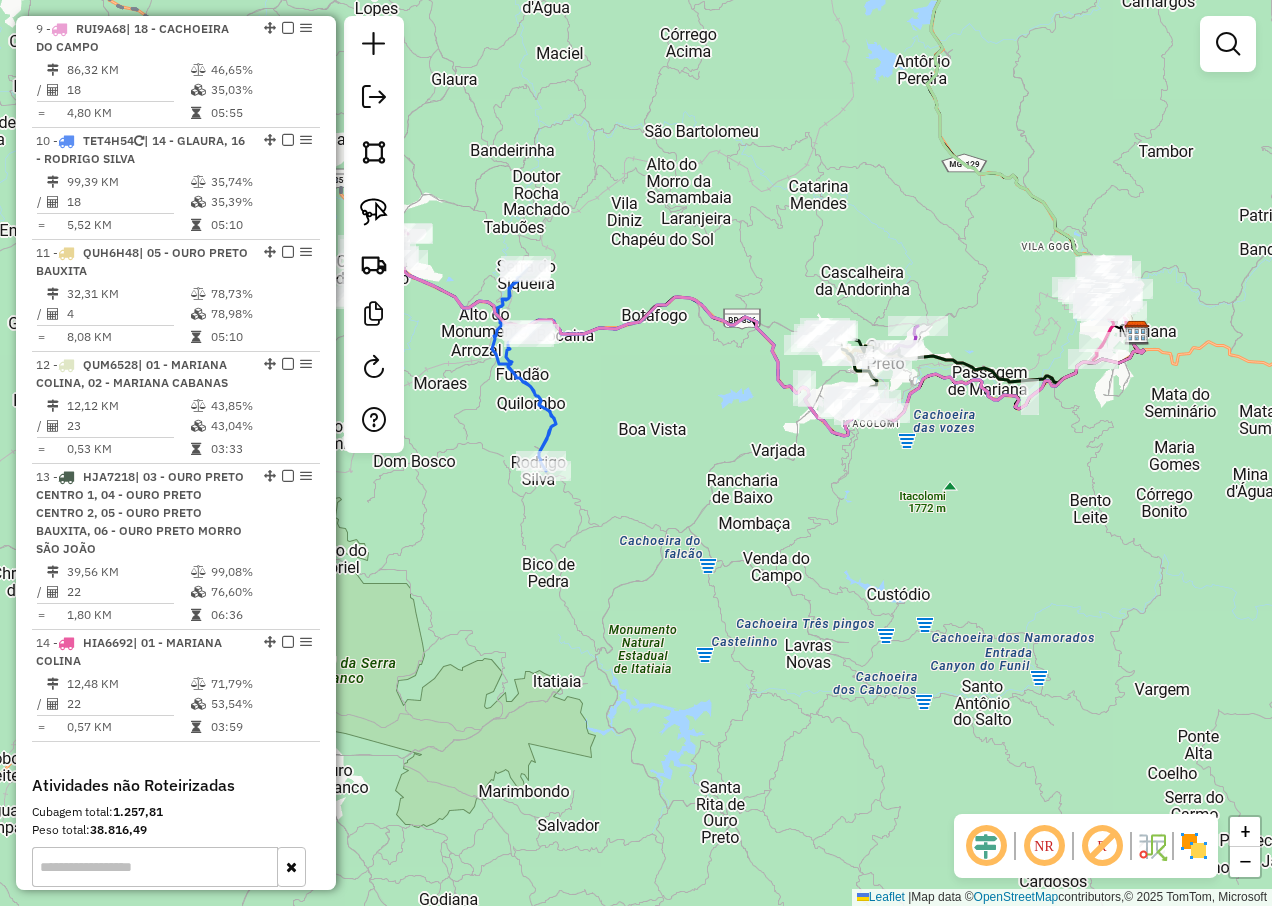 drag, startPoint x: 710, startPoint y: 513, endPoint x: 729, endPoint y: 595, distance: 84.17244 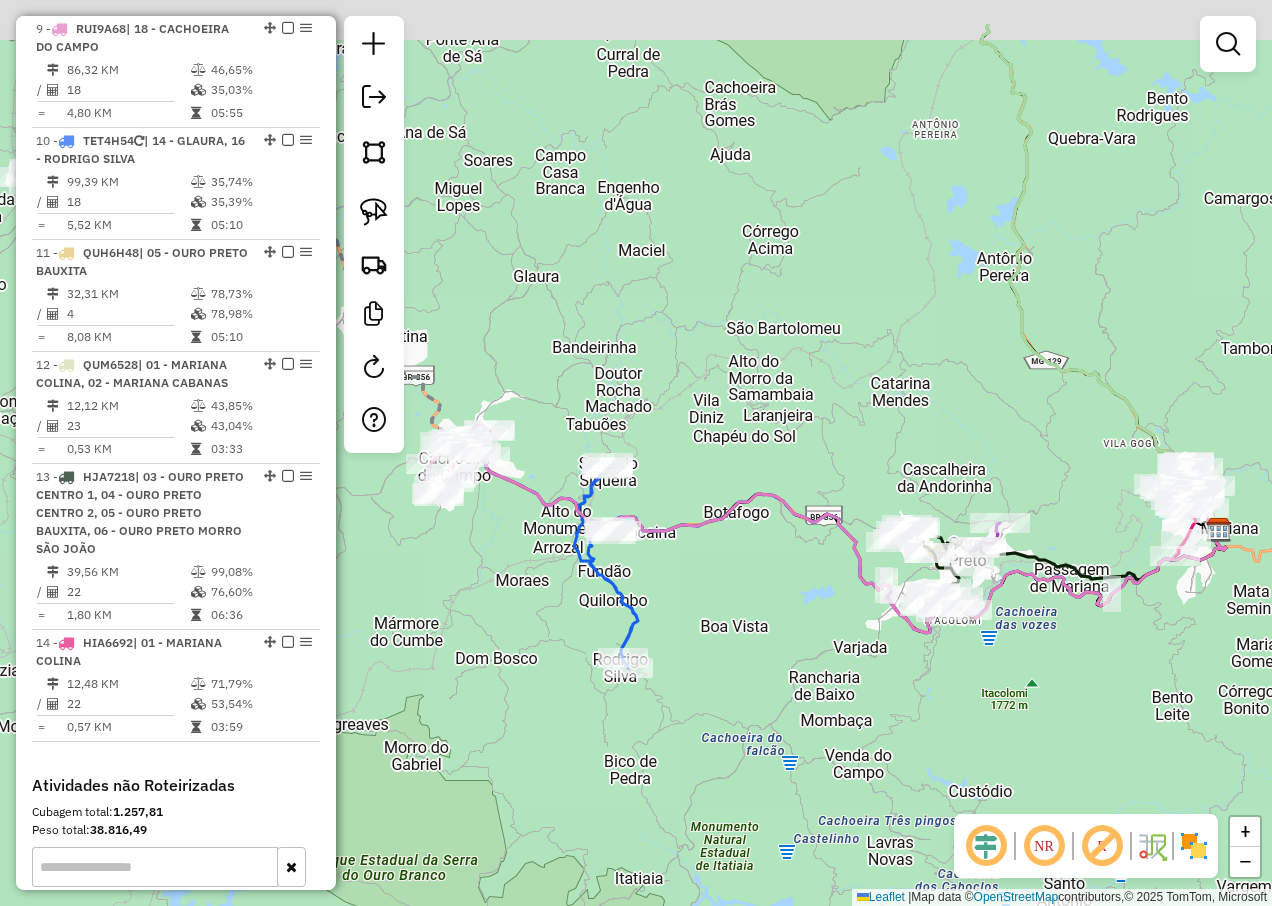 drag, startPoint x: 737, startPoint y: 538, endPoint x: 800, endPoint y: 653, distance: 131.1259 